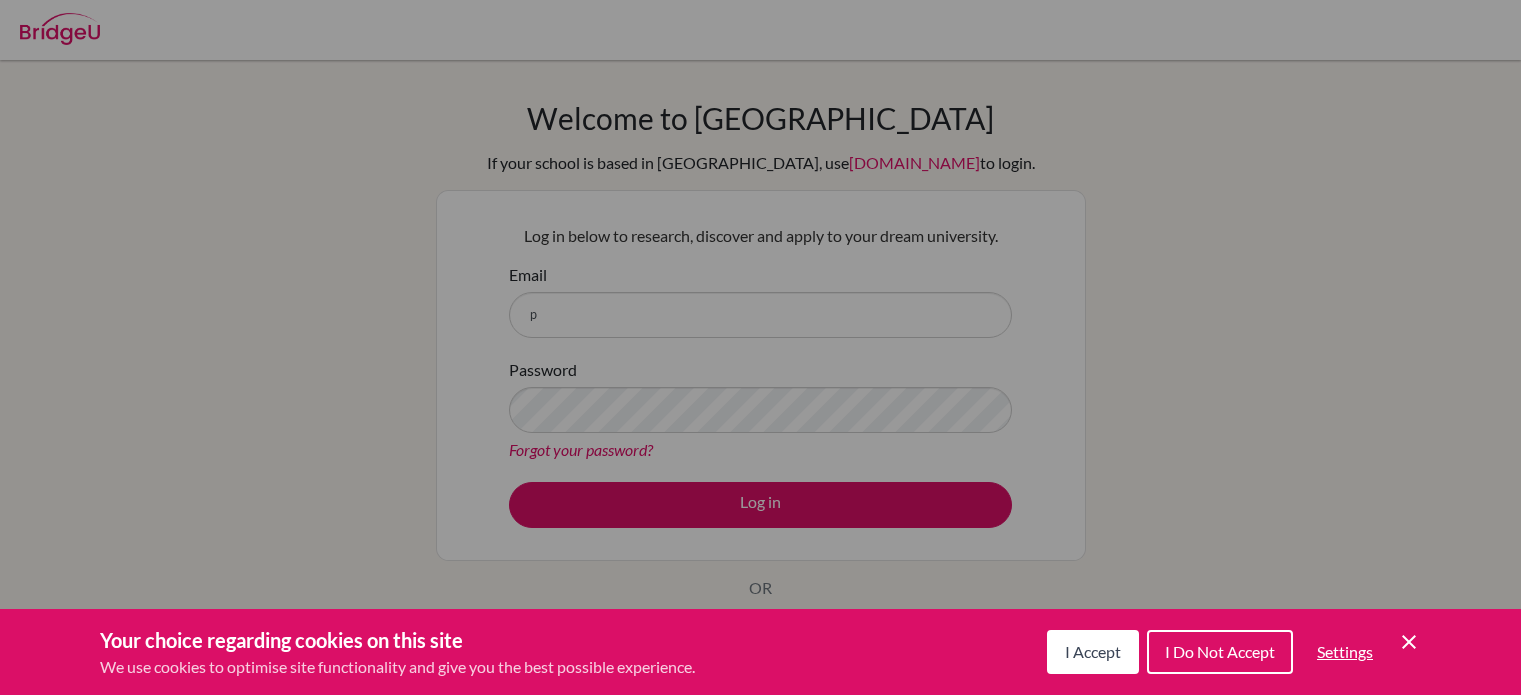 scroll, scrollTop: 0, scrollLeft: 0, axis: both 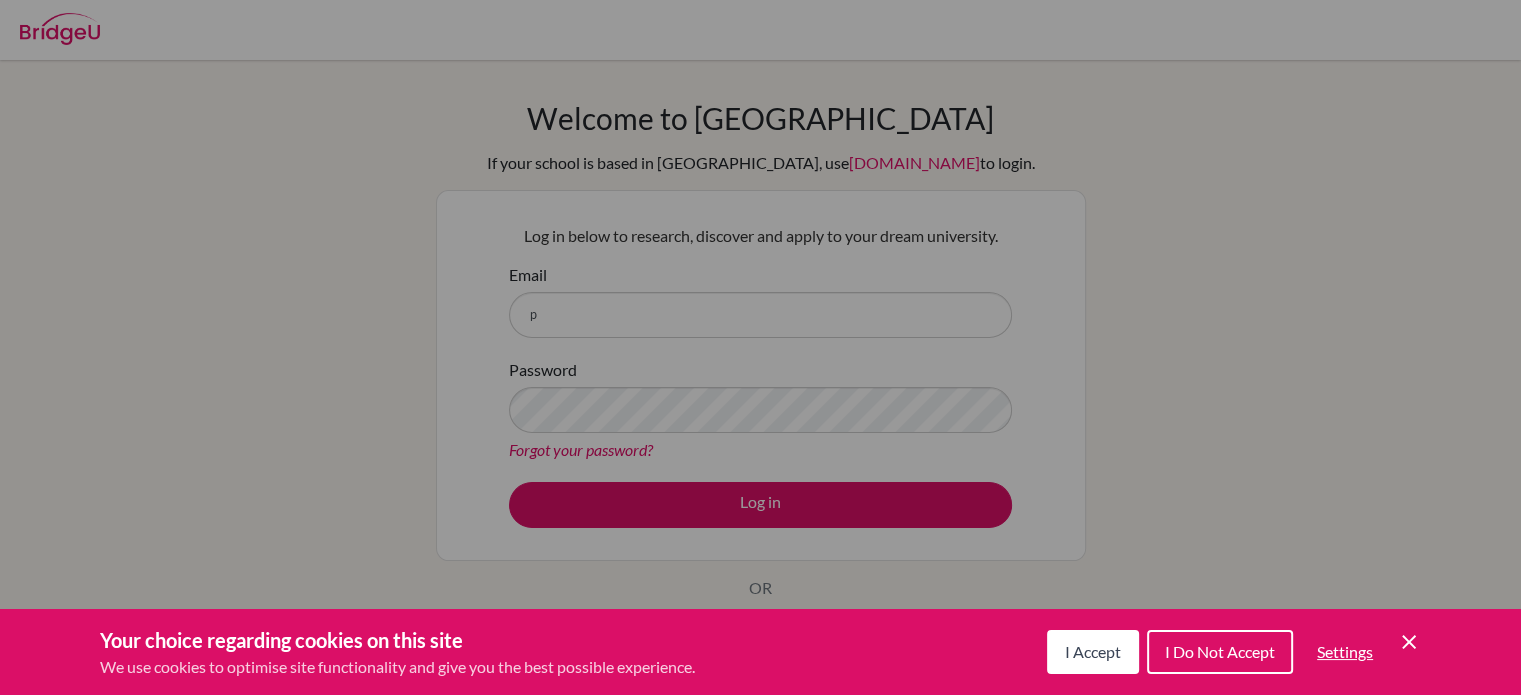 click at bounding box center (760, 347) 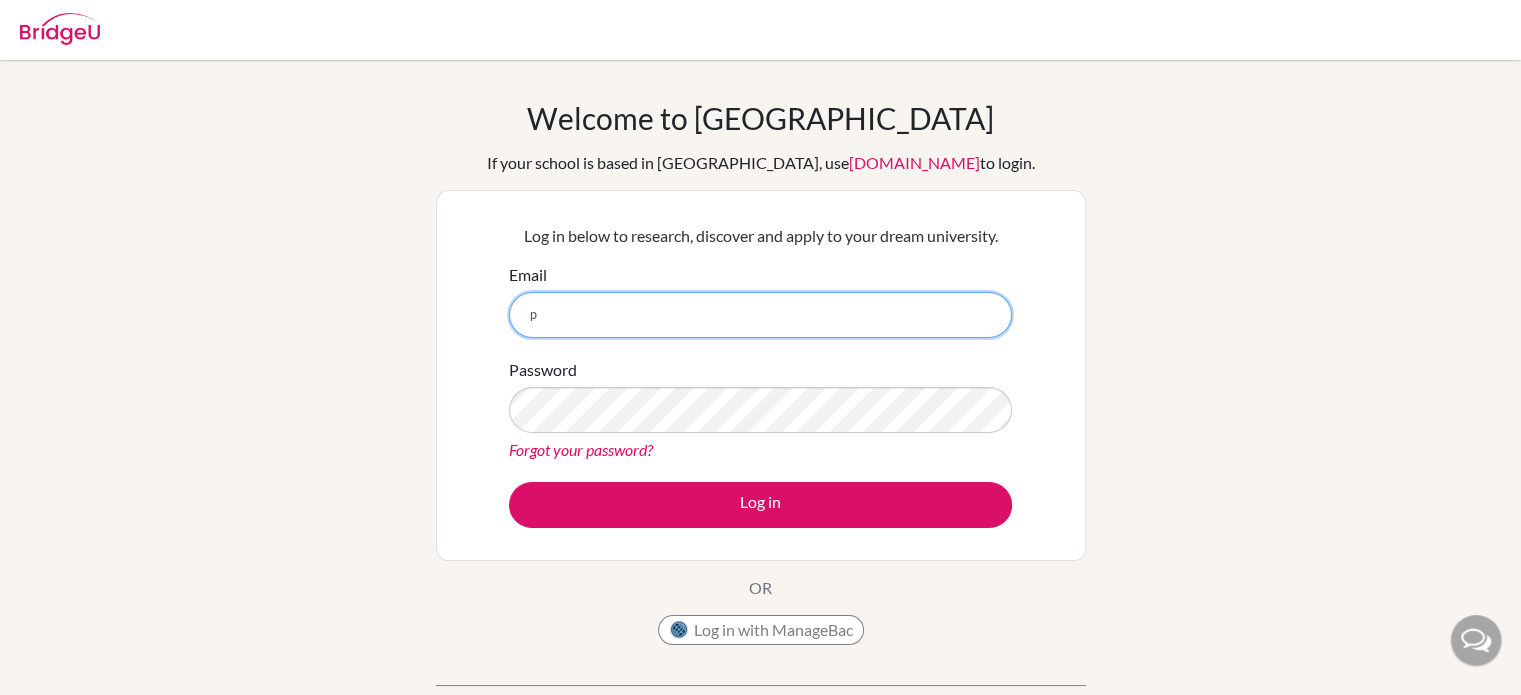 click on "p" at bounding box center [760, 315] 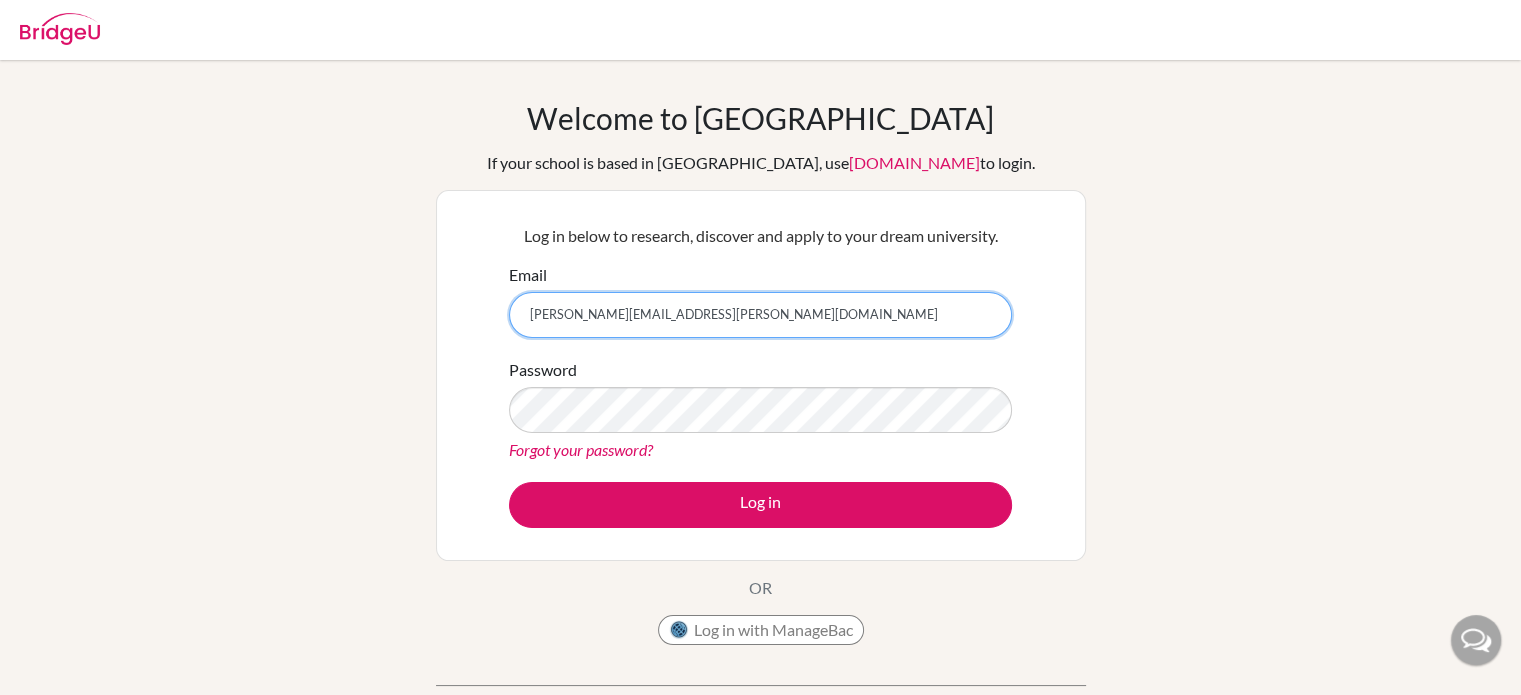 type on "pricillia.lazar@sampoernaacademy.sch.id" 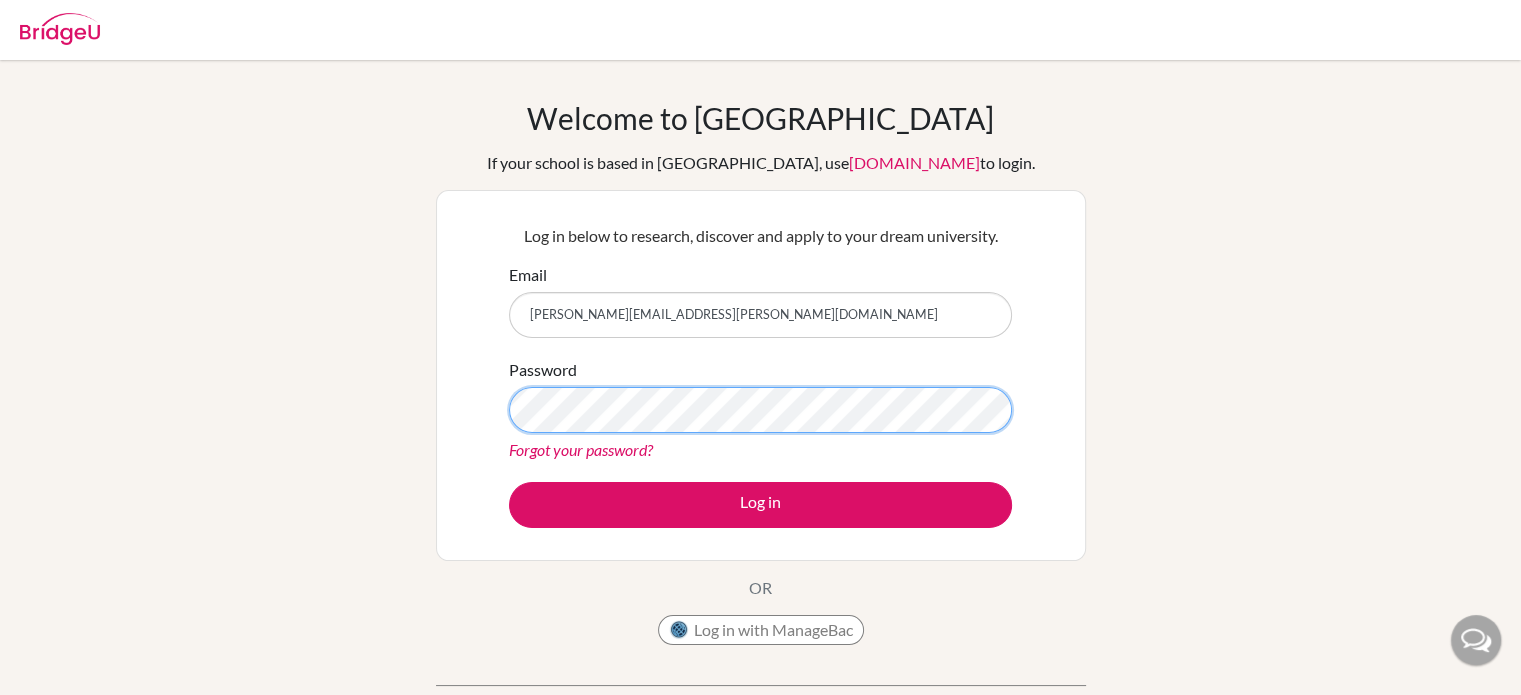 click on "Log in" at bounding box center [760, 505] 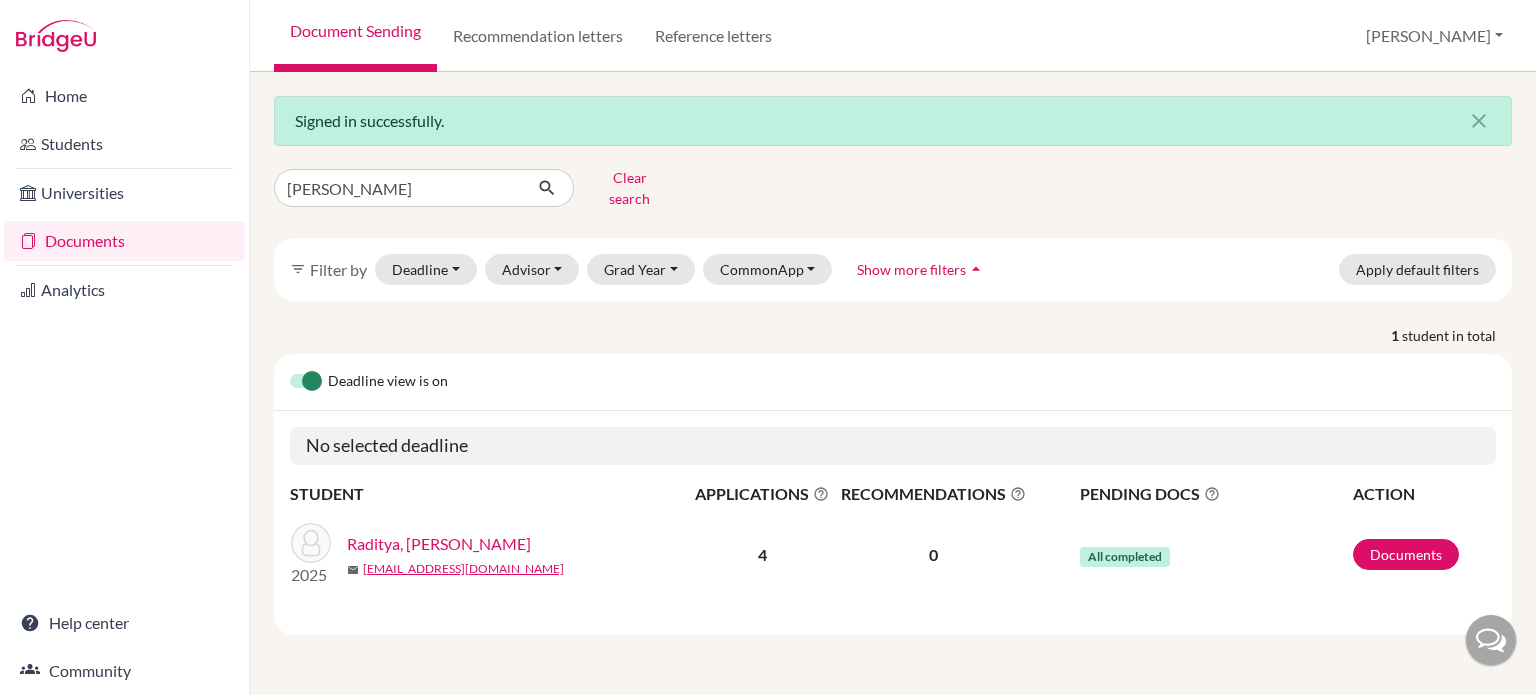 scroll, scrollTop: 0, scrollLeft: 0, axis: both 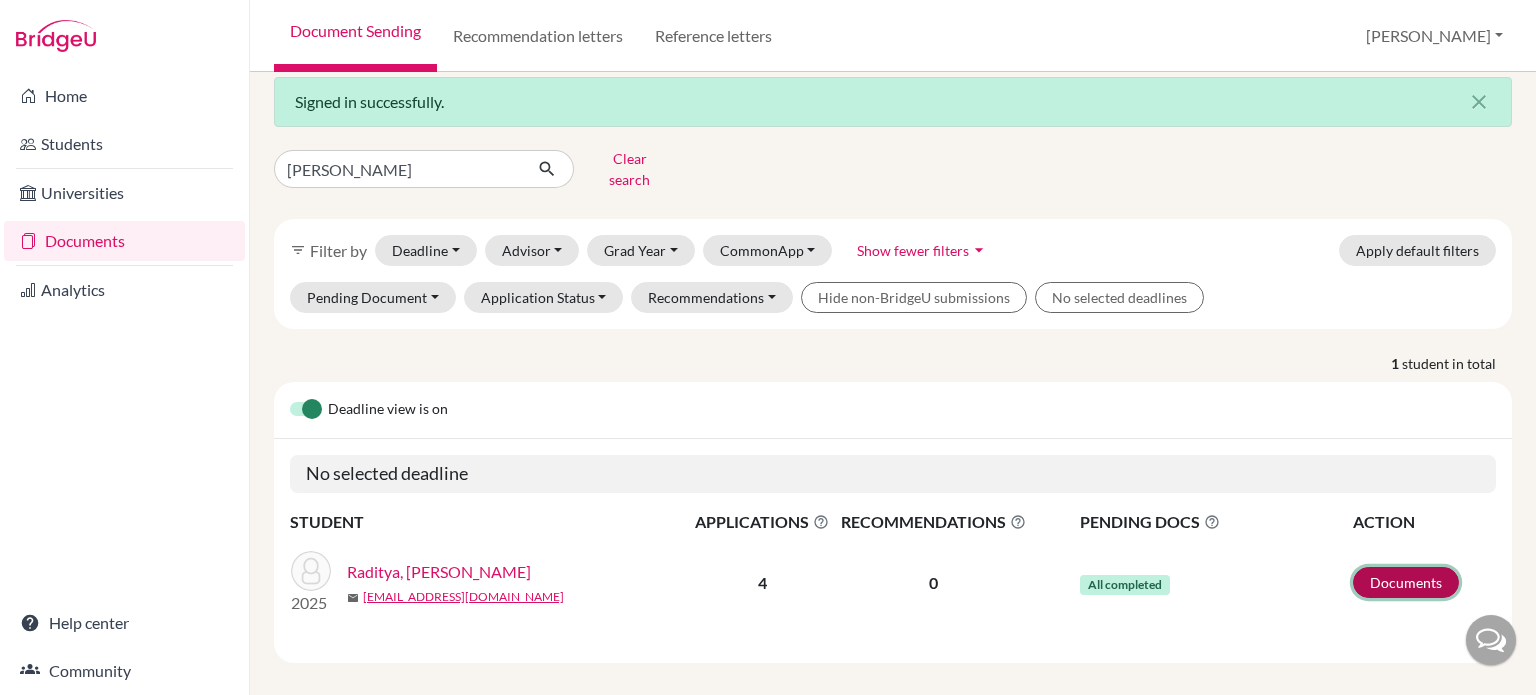 click on "Documents" at bounding box center (1406, 582) 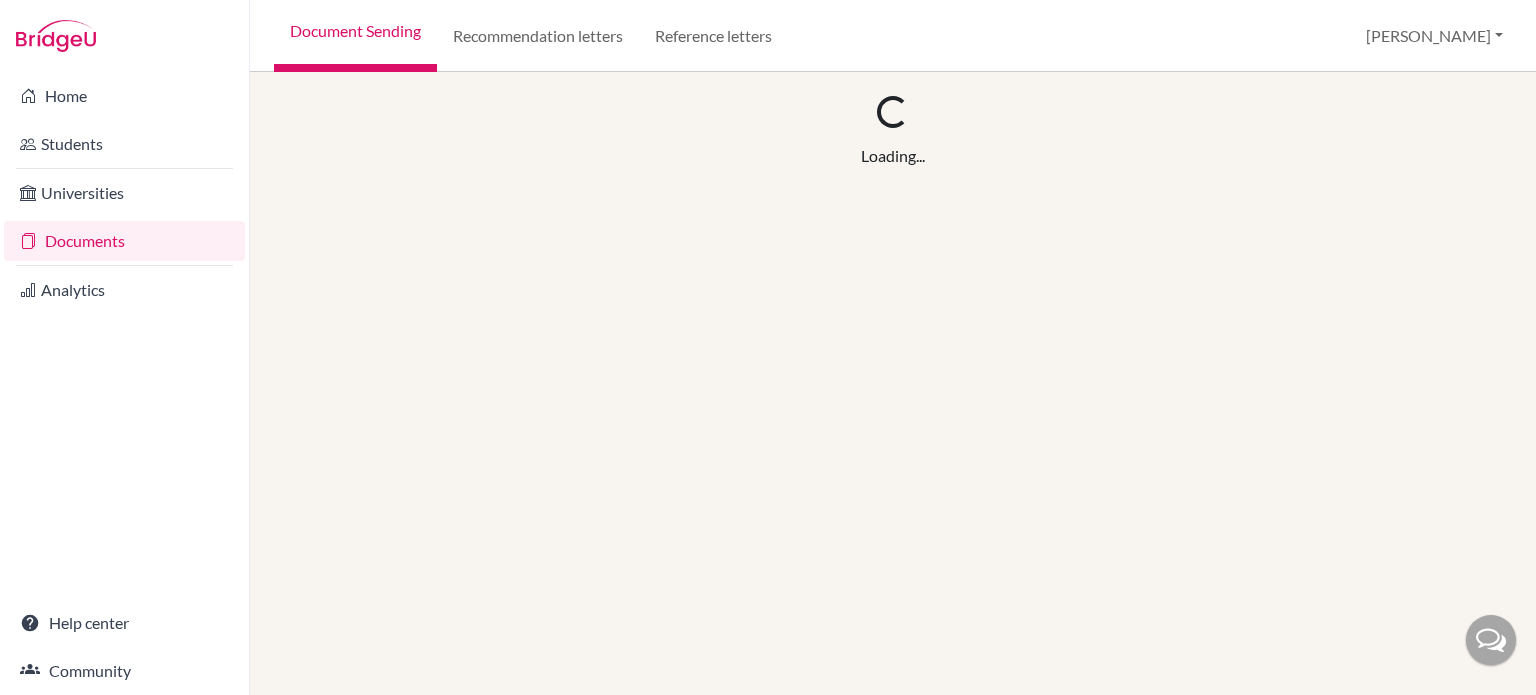 scroll, scrollTop: 0, scrollLeft: 0, axis: both 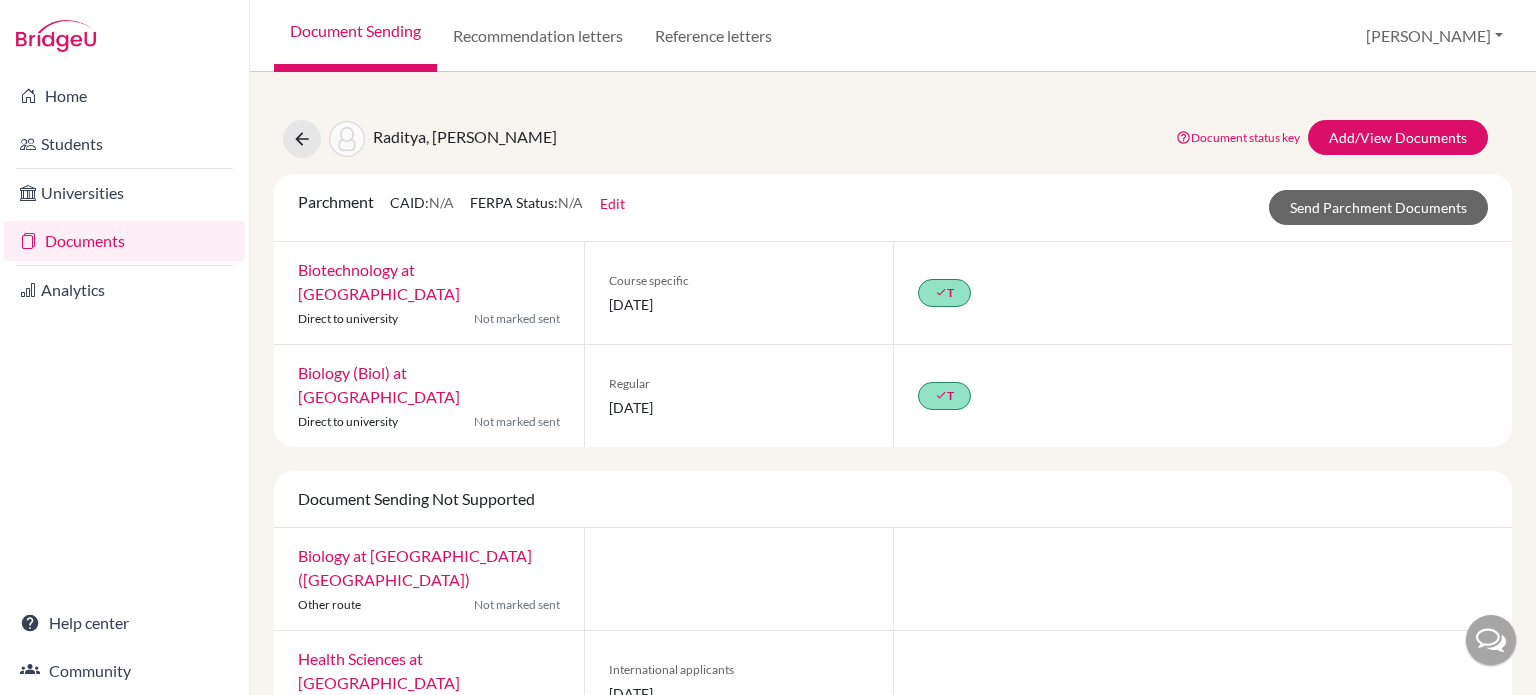 click on "Document status key" at bounding box center [1238, 137] 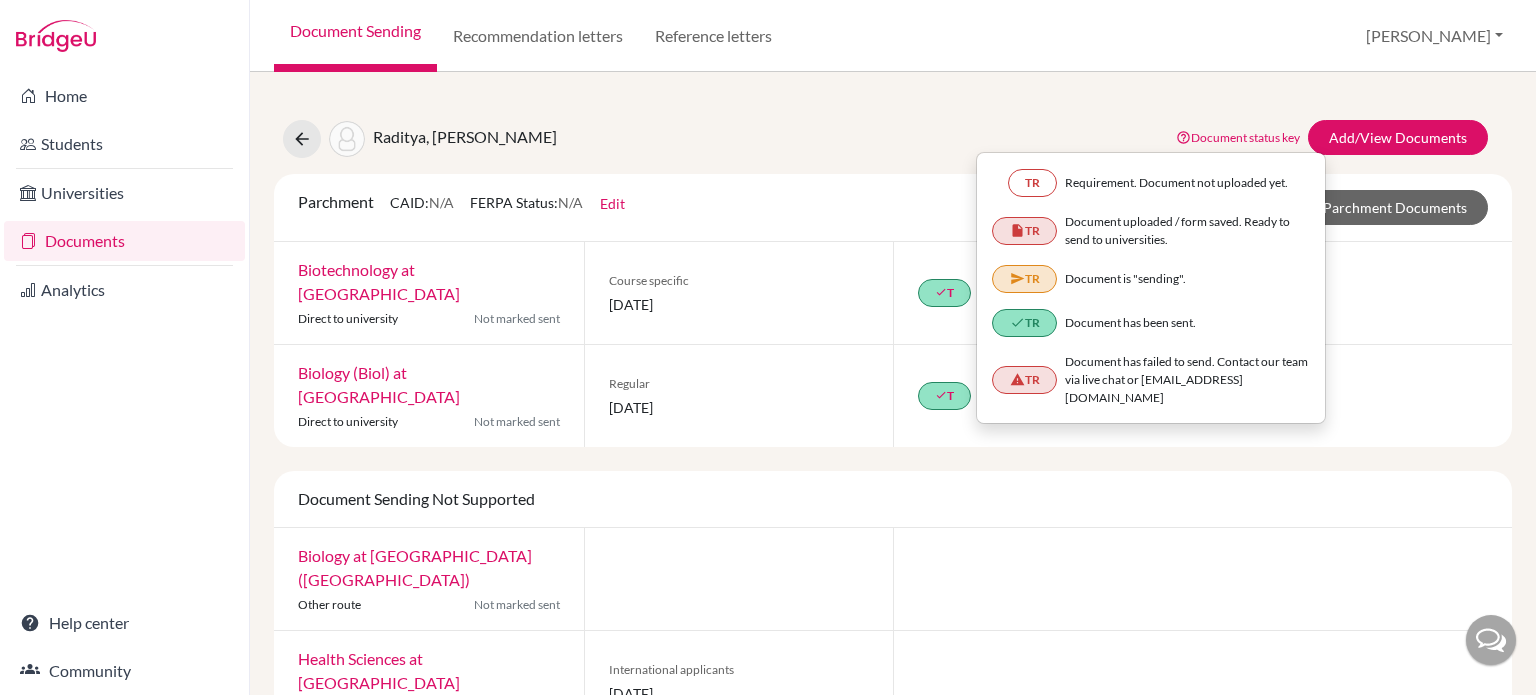 click on "Document Sending
Recommendation letters
Reference letters
Pricillia
Profile
School Settings
Log out" at bounding box center (893, 36) 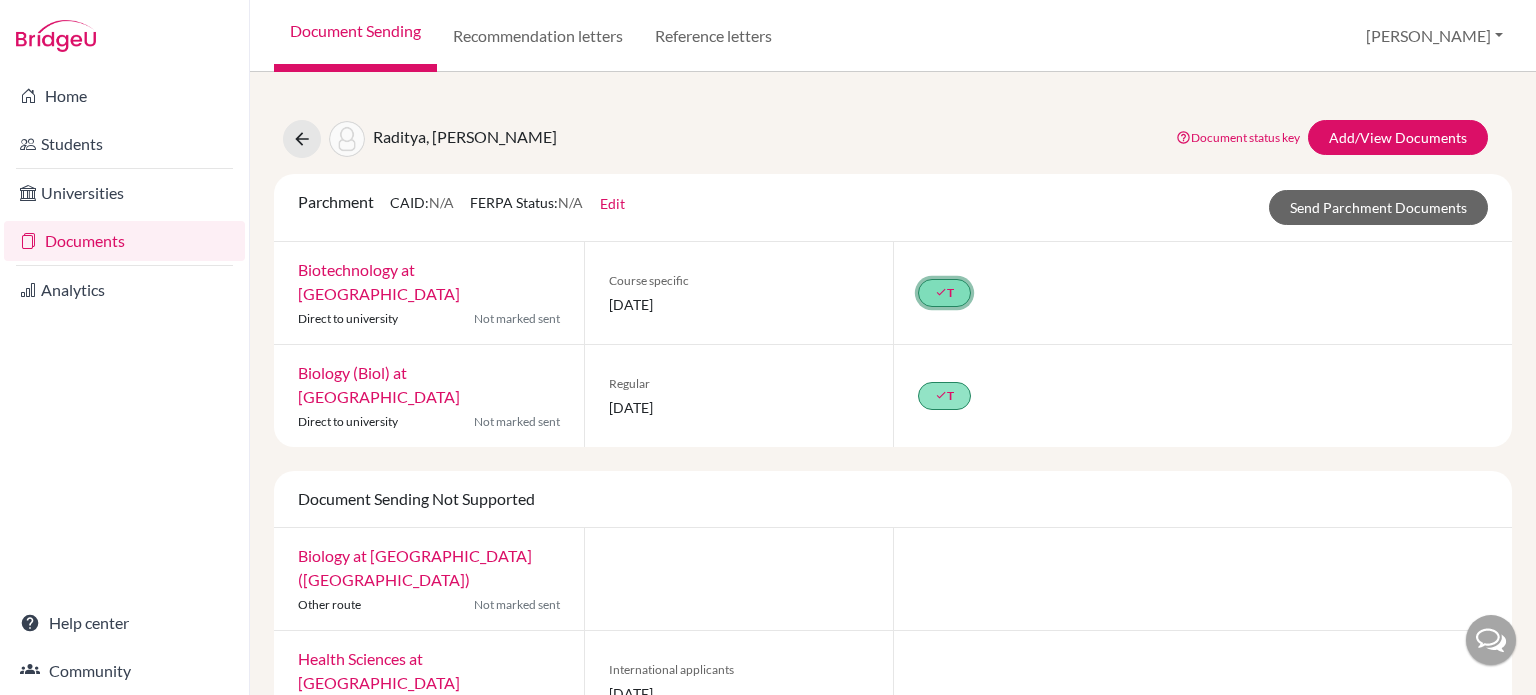 click on "done" 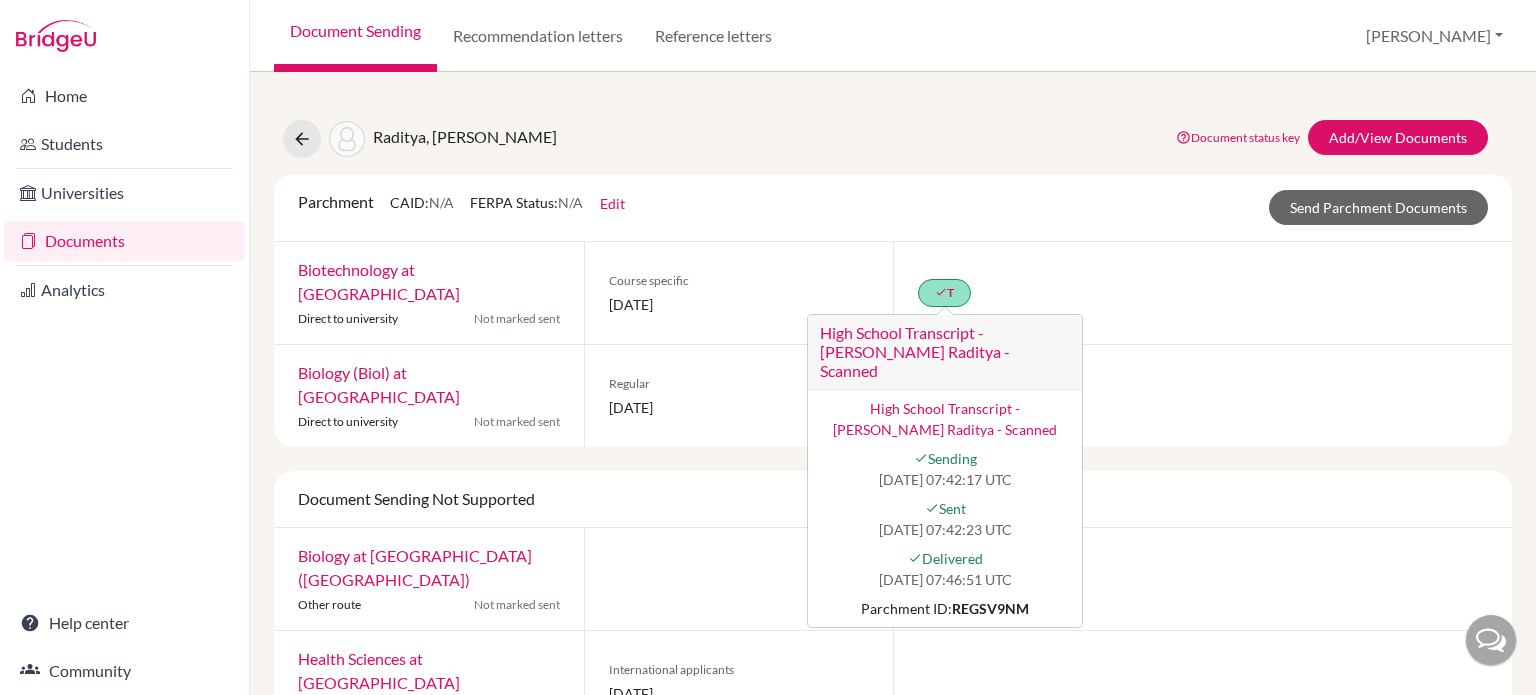 click on "done  T" at bounding box center [1202, 396] 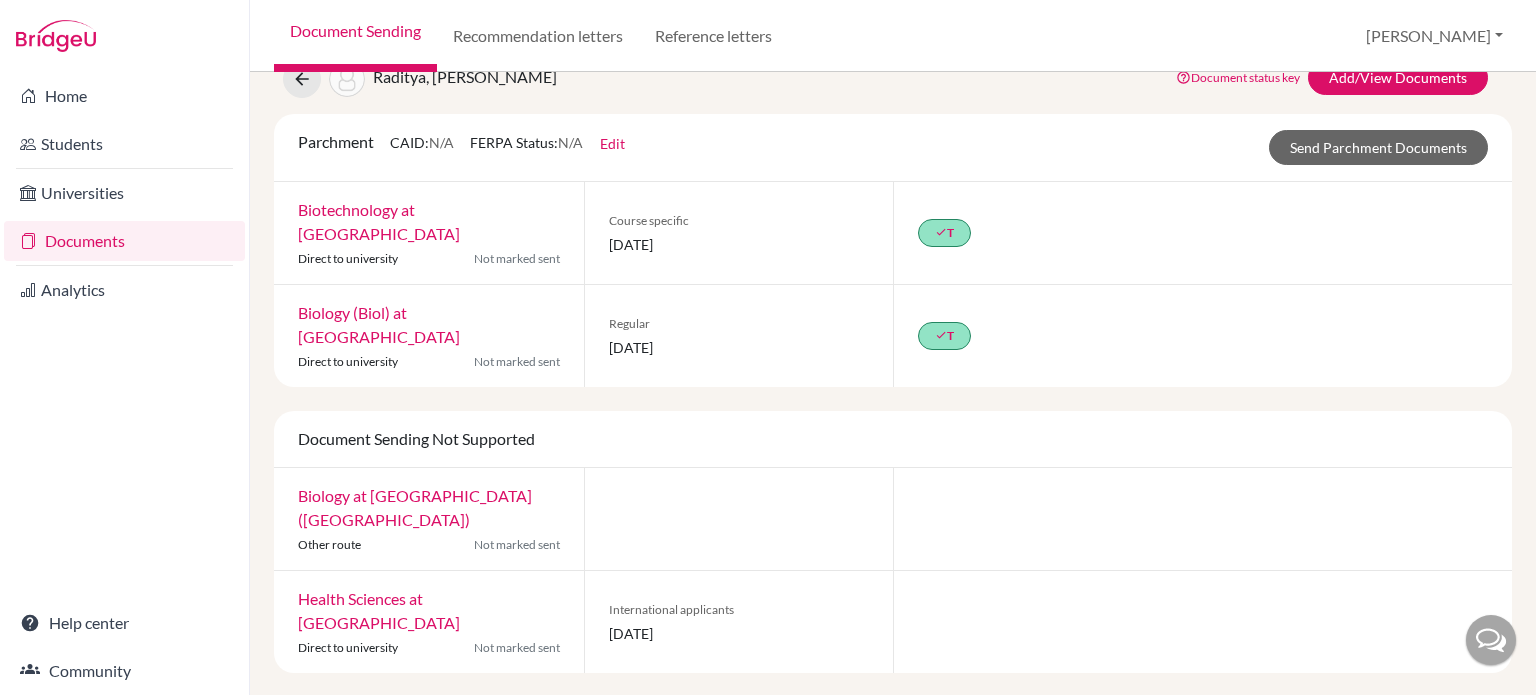 scroll, scrollTop: 0, scrollLeft: 0, axis: both 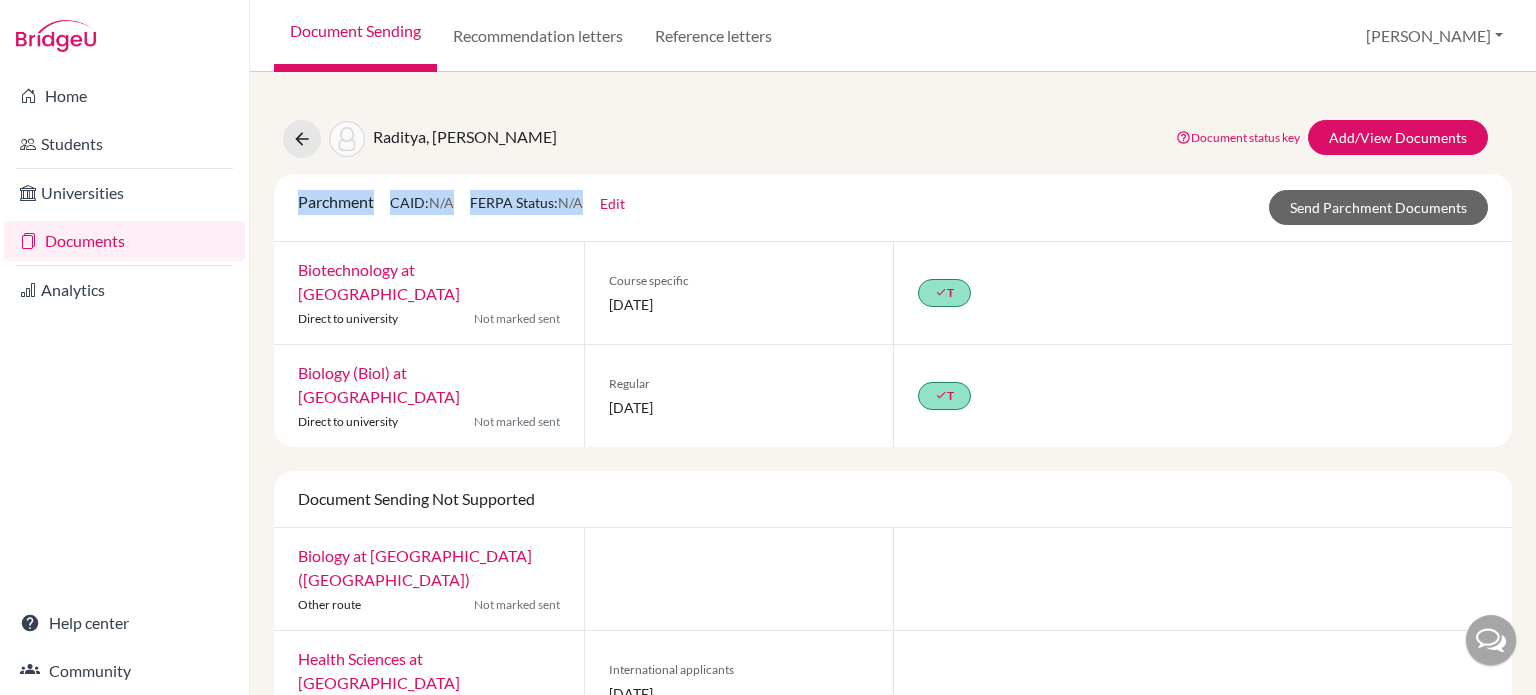 drag, startPoint x: 1535, startPoint y: 227, endPoint x: 1489, endPoint y: 133, distance: 104.6518 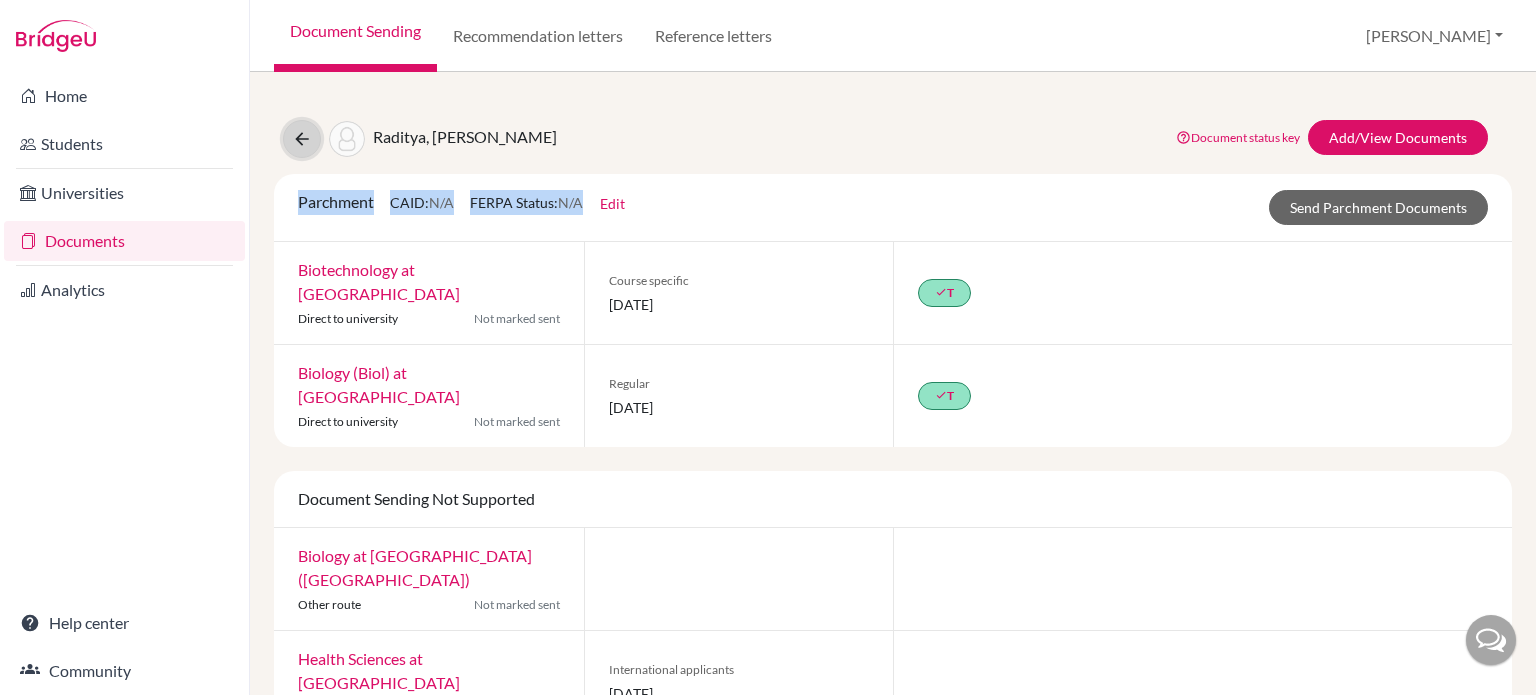 click at bounding box center [302, 139] 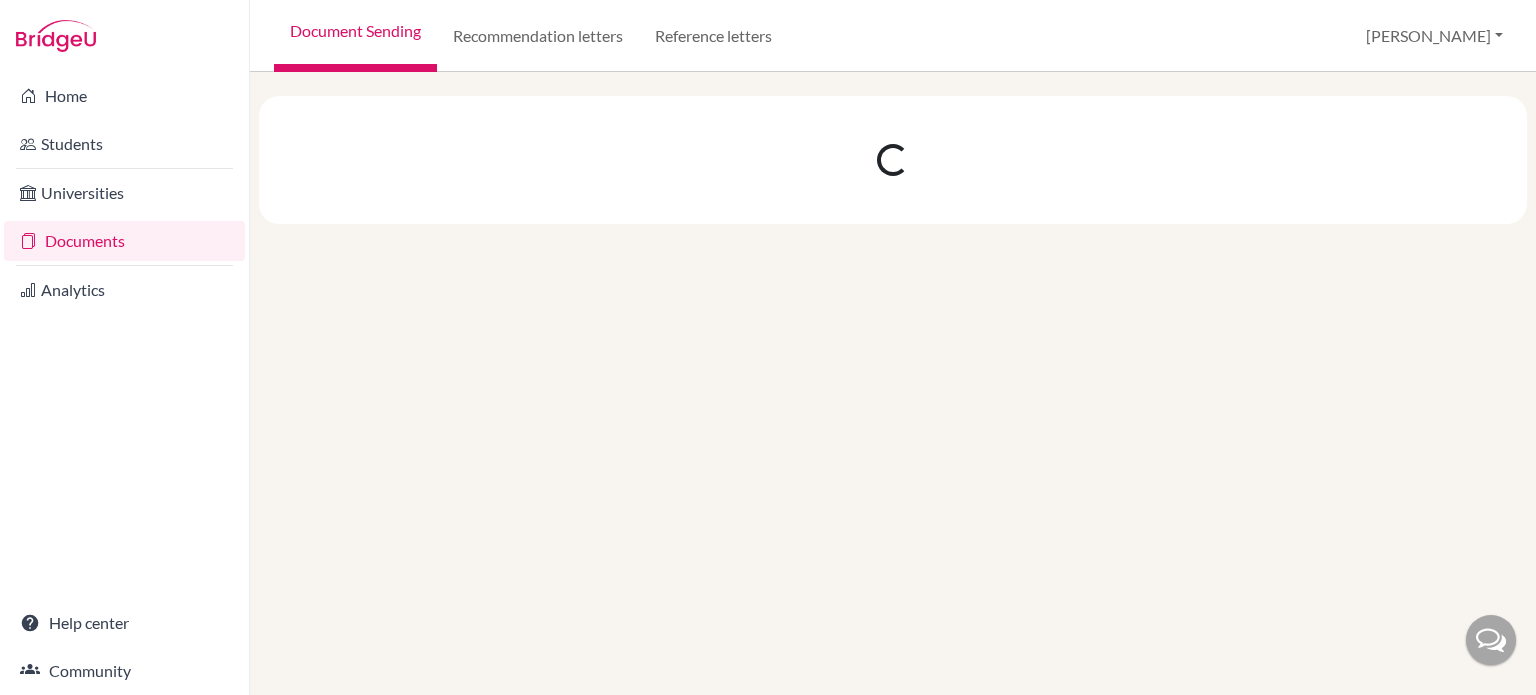 scroll, scrollTop: 0, scrollLeft: 0, axis: both 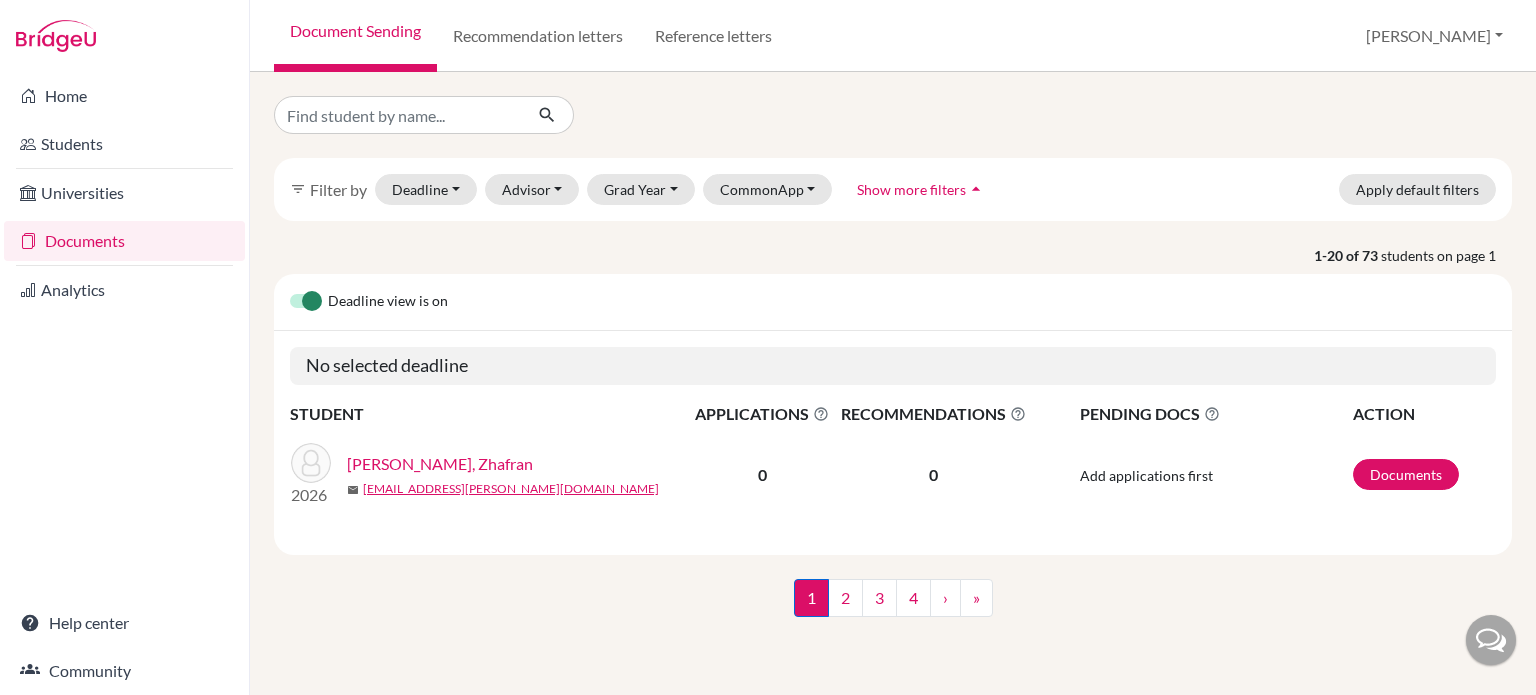 click on "Documents" at bounding box center (124, 241) 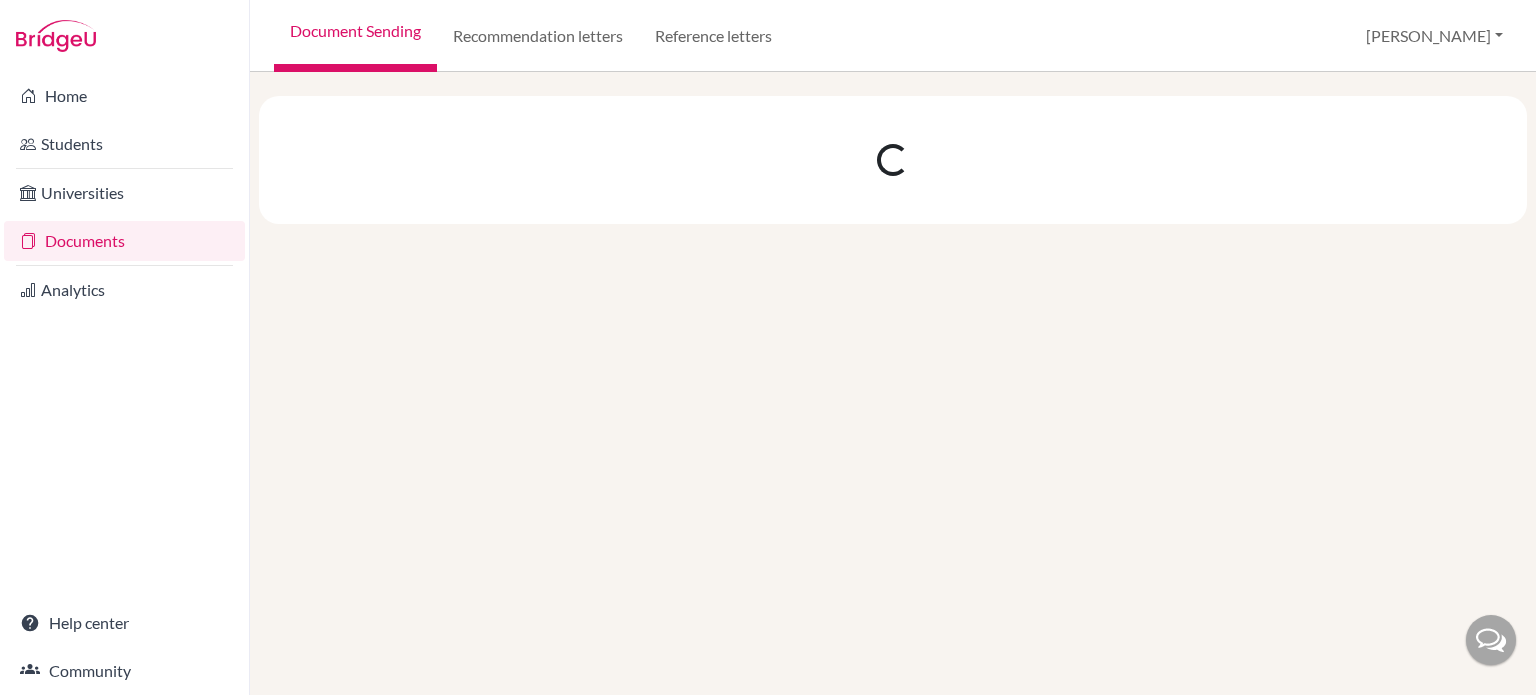 scroll, scrollTop: 0, scrollLeft: 0, axis: both 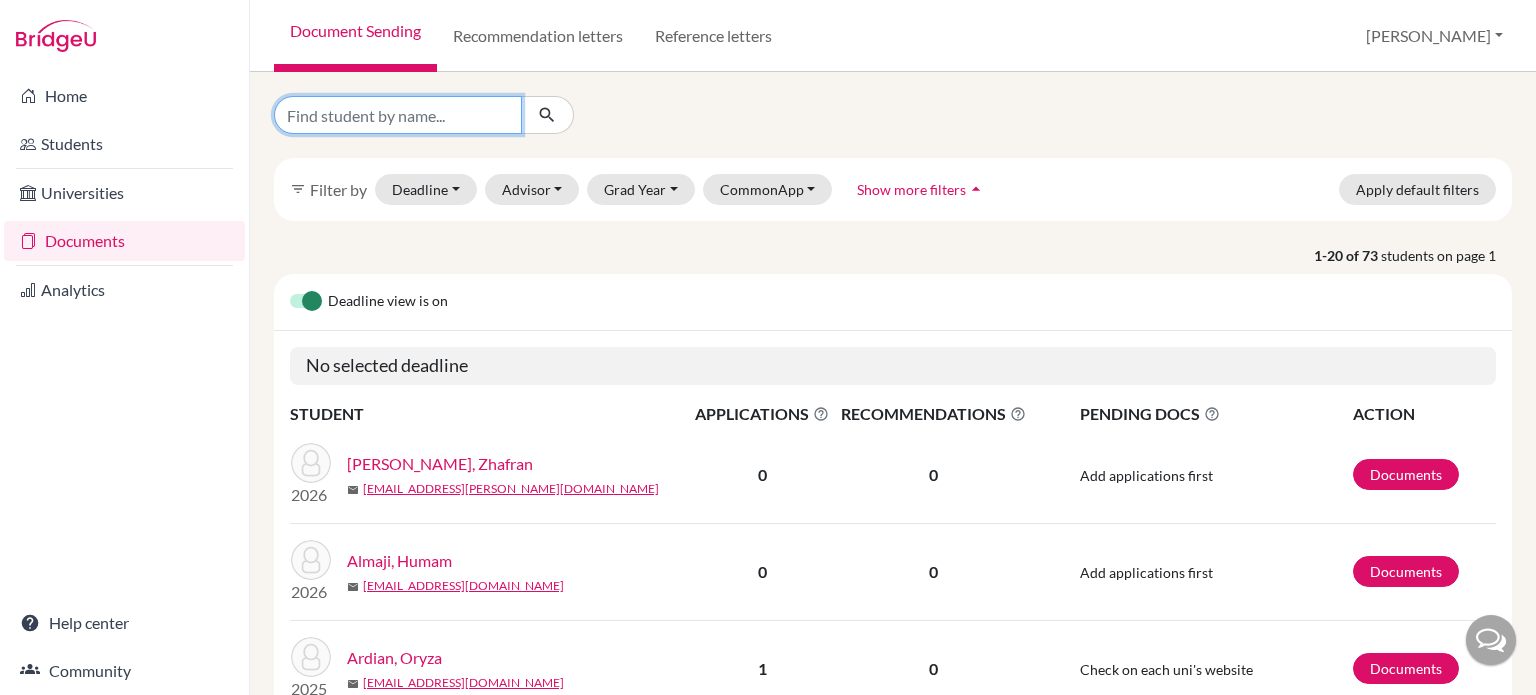 click at bounding box center (398, 115) 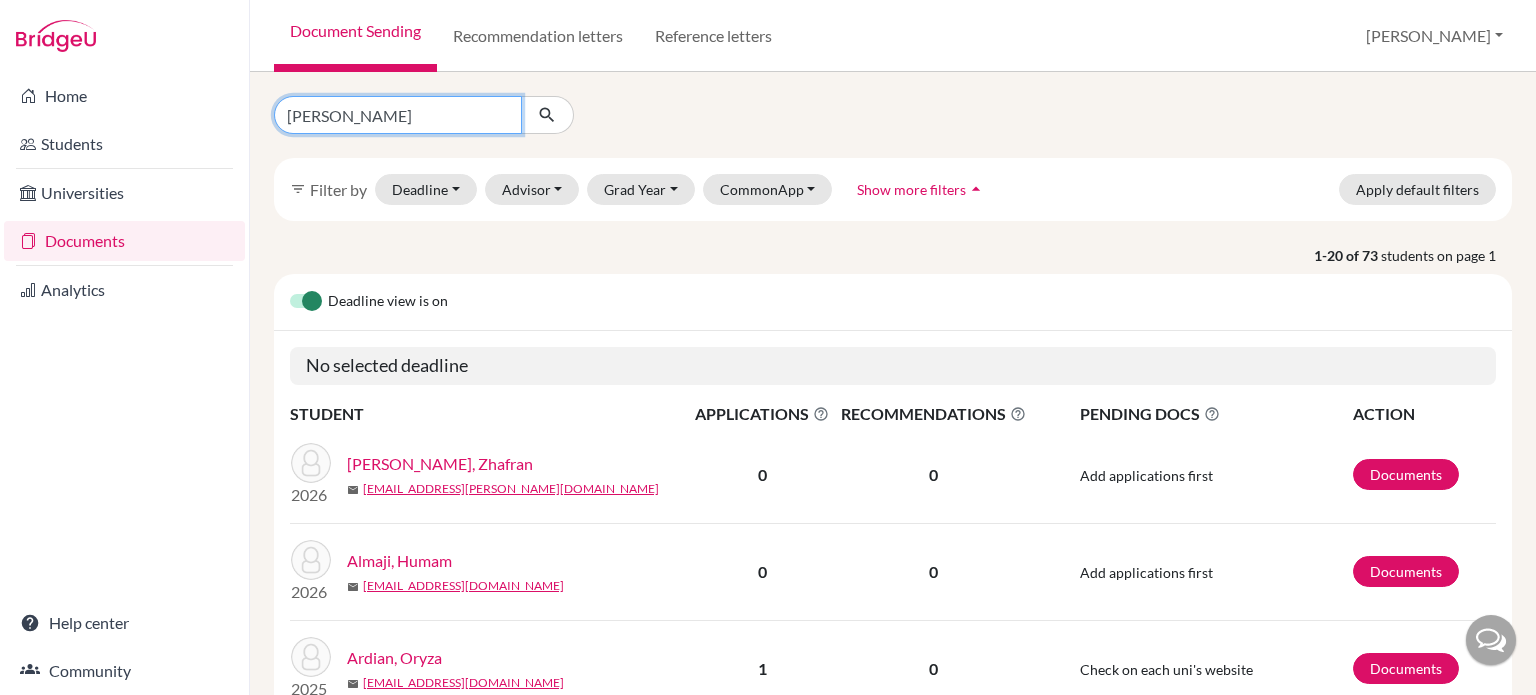 type on "ahmad" 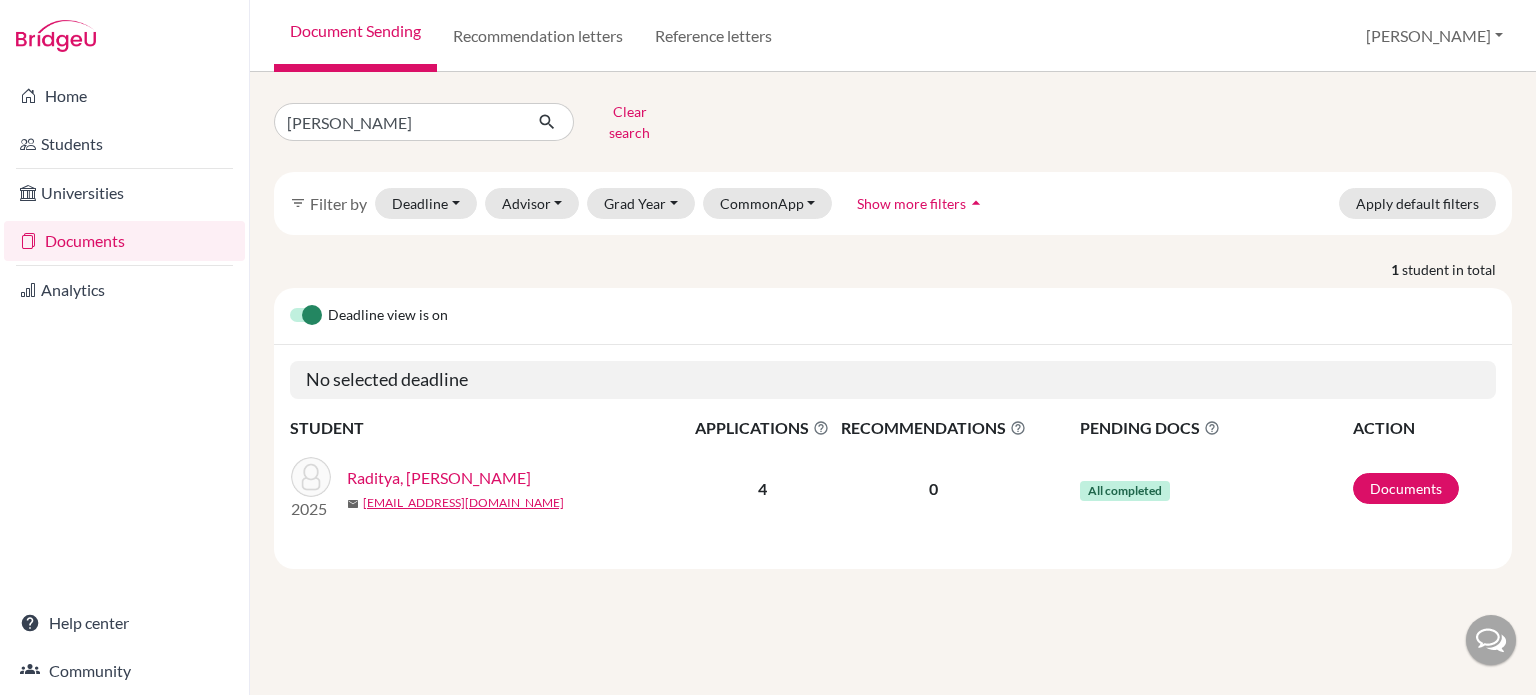 click on "Raditya, Ahmad Farrel" at bounding box center (439, 478) 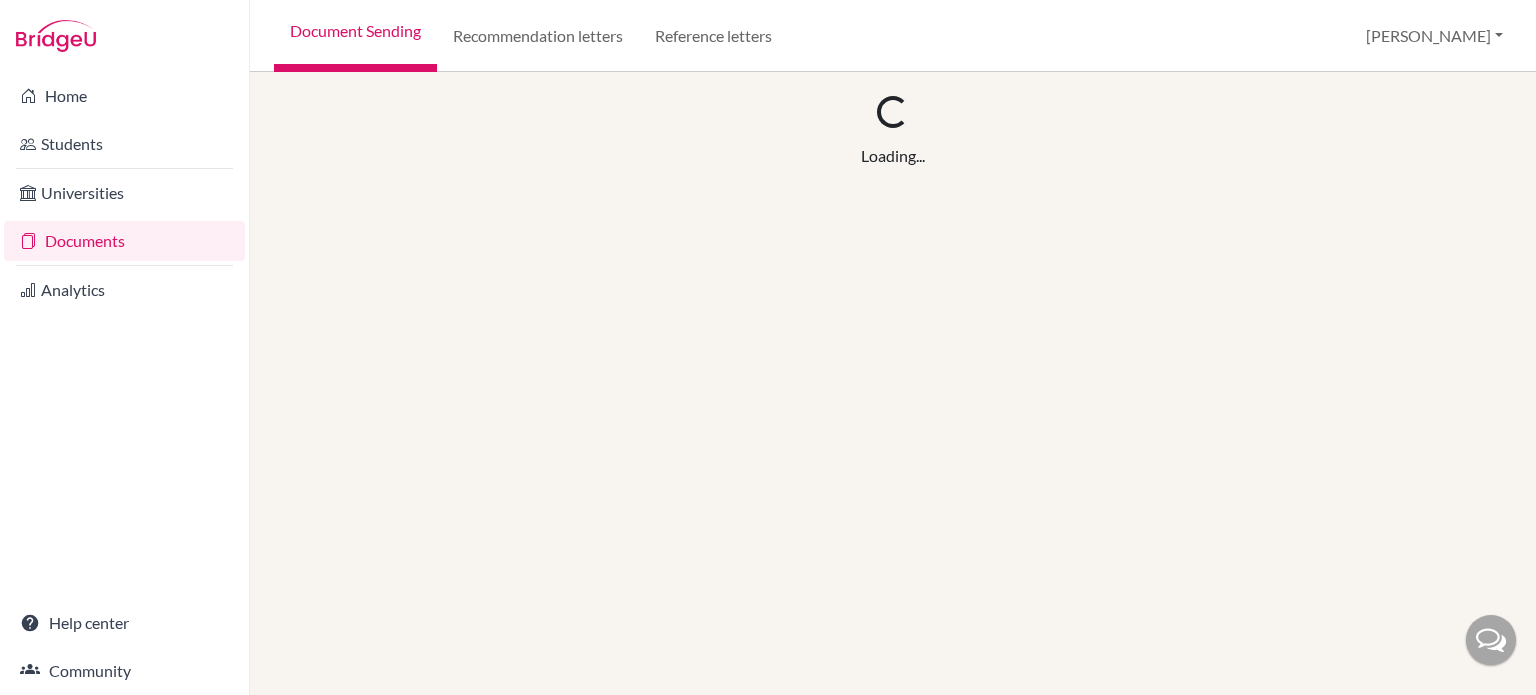 scroll, scrollTop: 0, scrollLeft: 0, axis: both 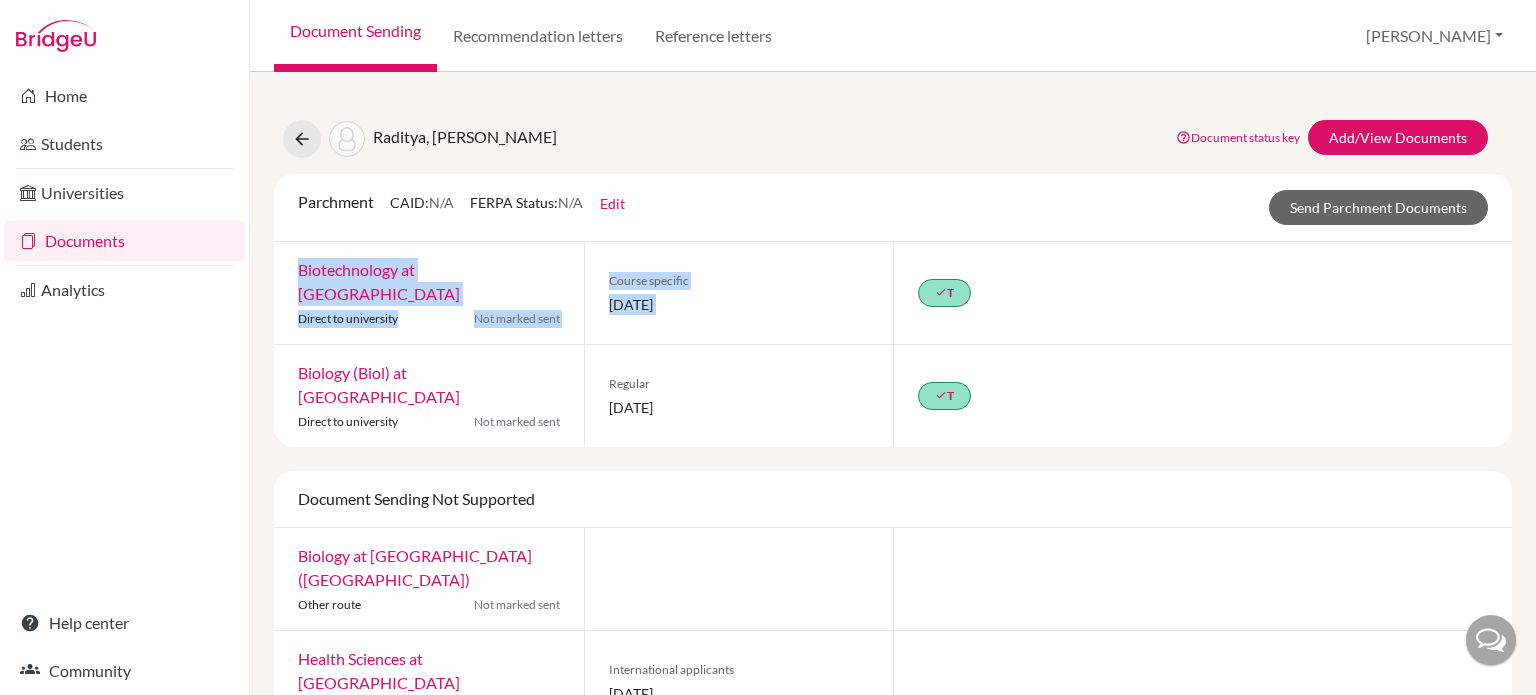drag, startPoint x: 1535, startPoint y: 256, endPoint x: 1535, endPoint y: 227, distance: 29 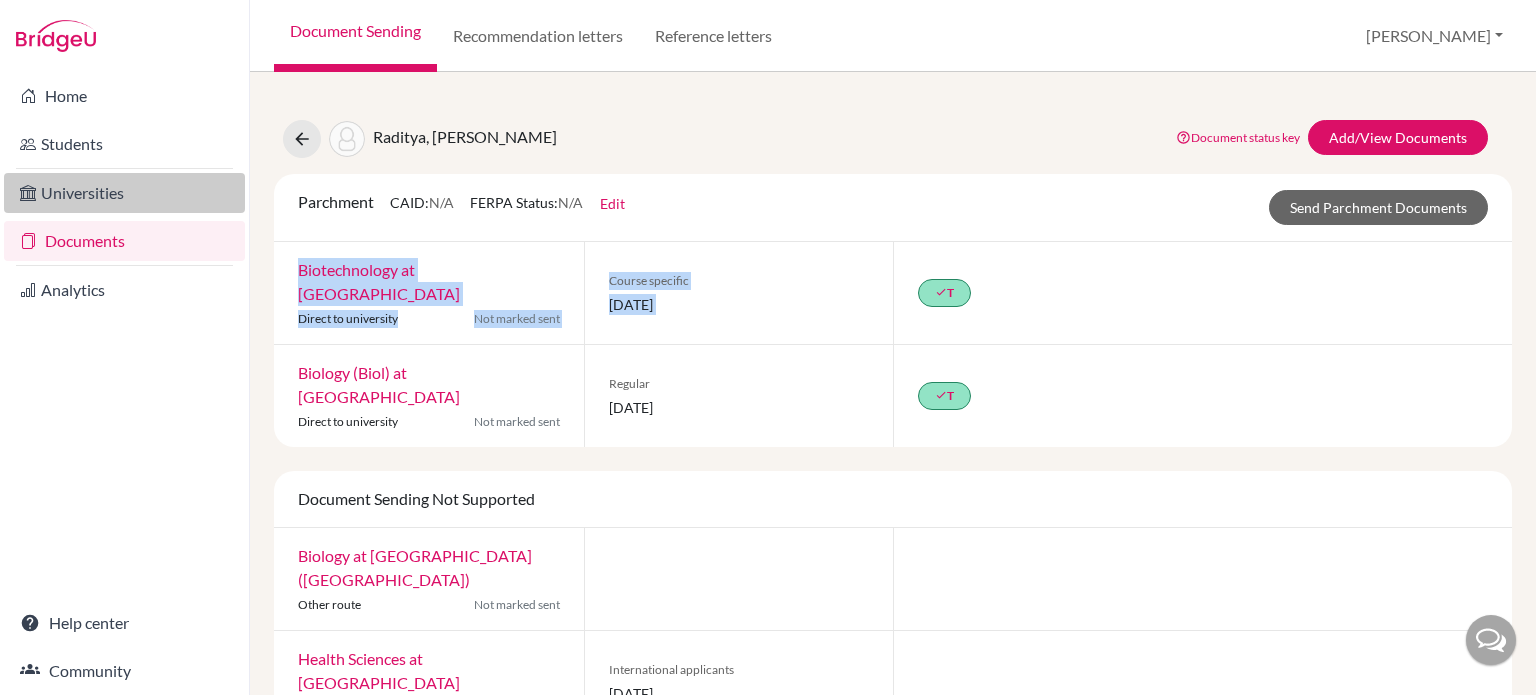 click on "Universities" at bounding box center [124, 193] 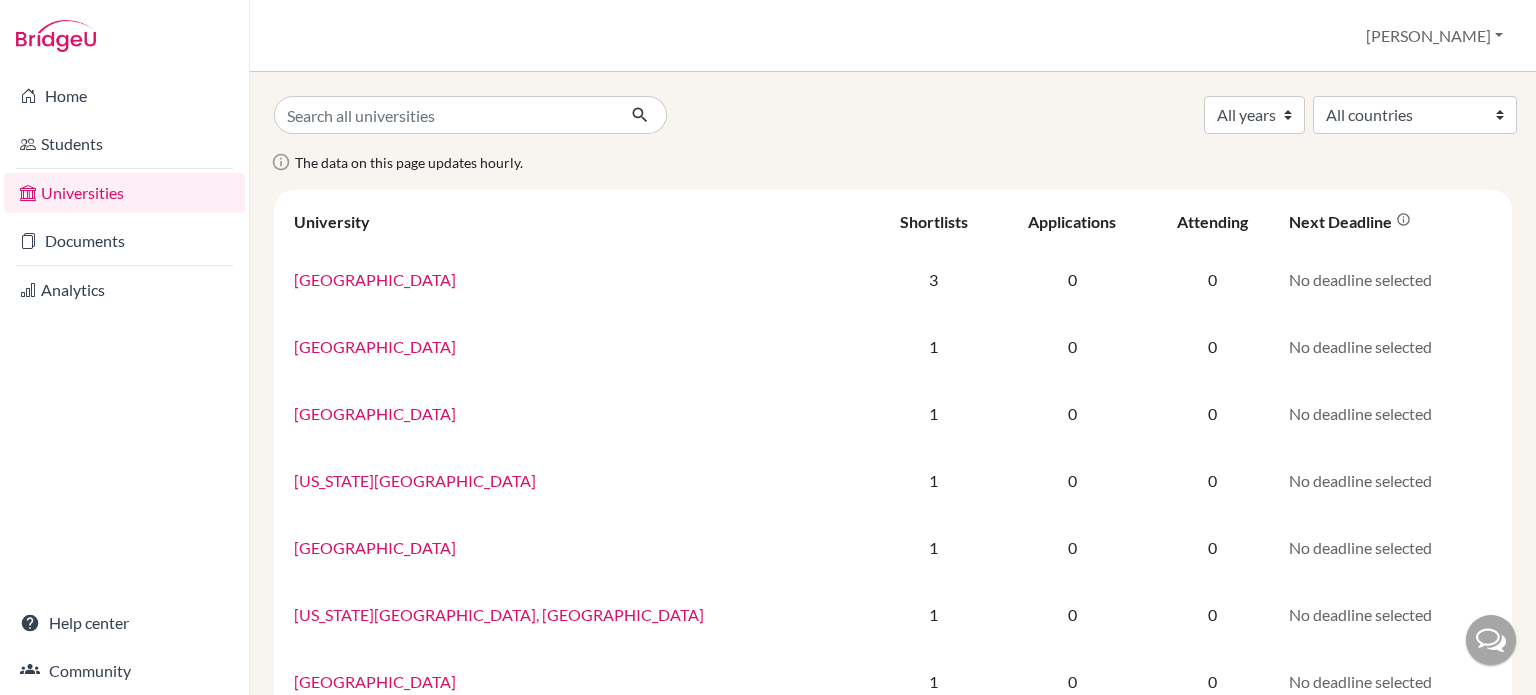 scroll, scrollTop: 0, scrollLeft: 0, axis: both 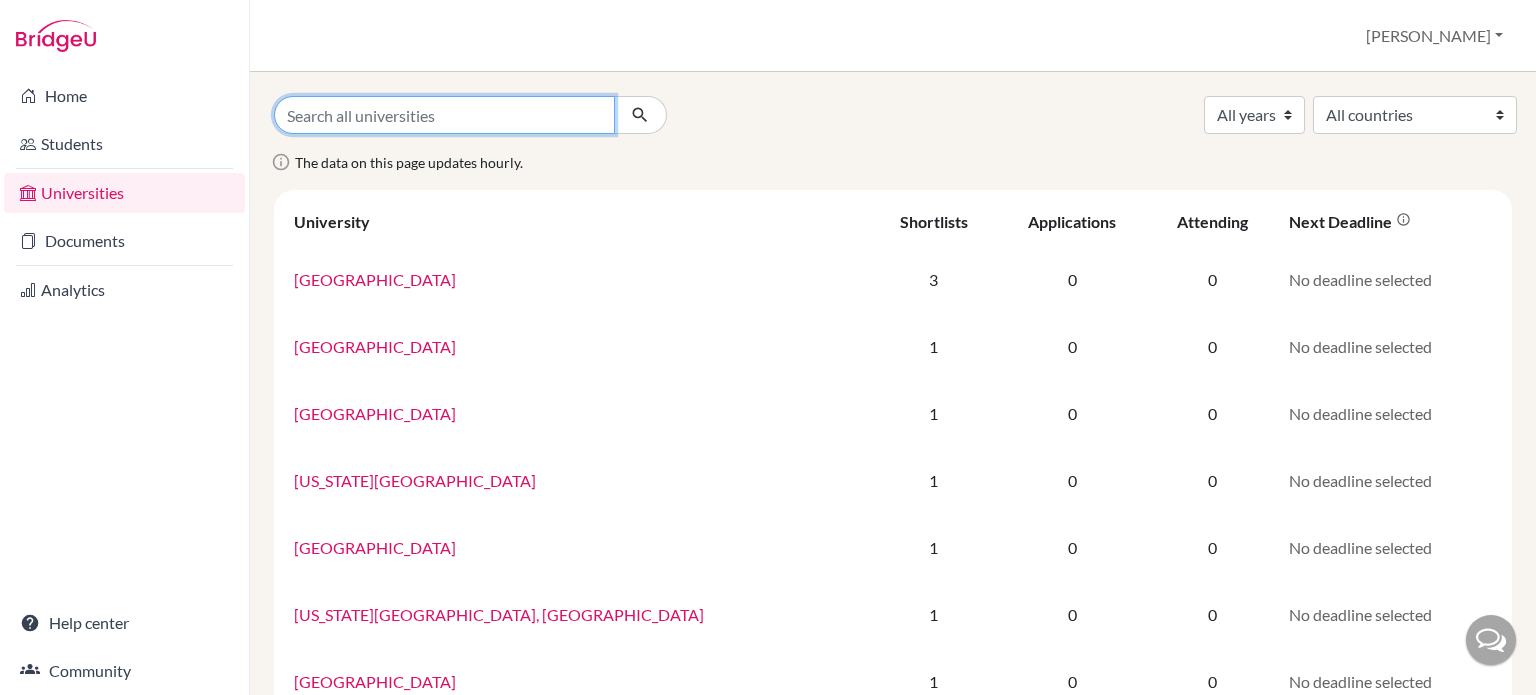 click at bounding box center [444, 115] 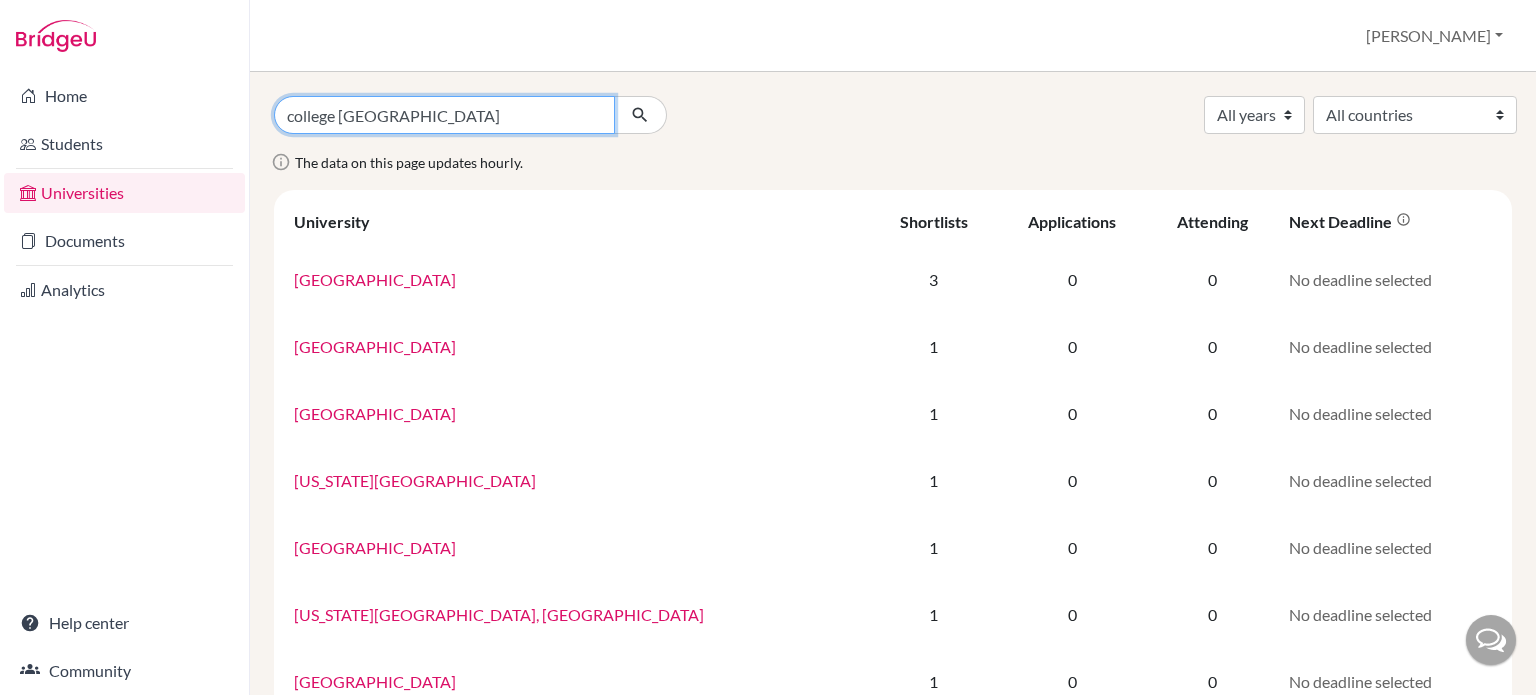 type on "college [GEOGRAPHIC_DATA]" 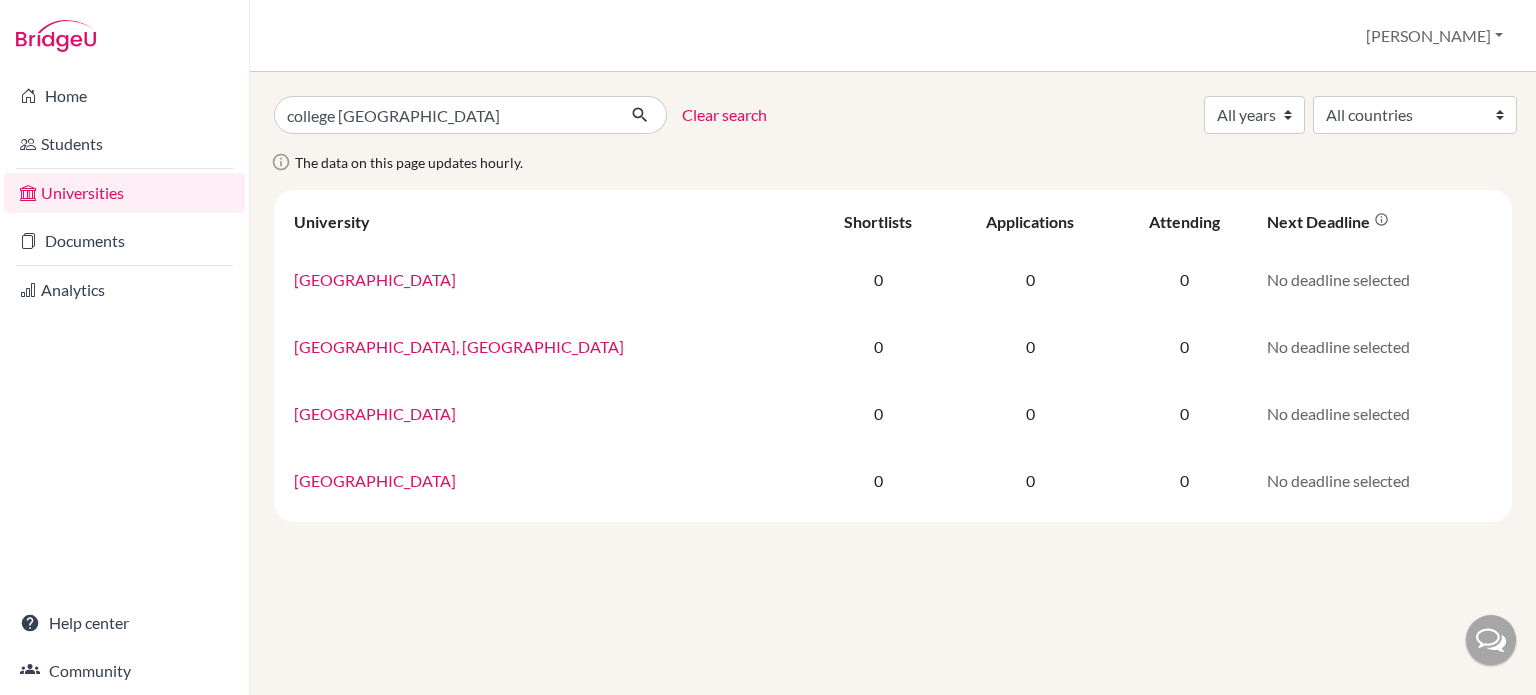 scroll, scrollTop: 0, scrollLeft: 0, axis: both 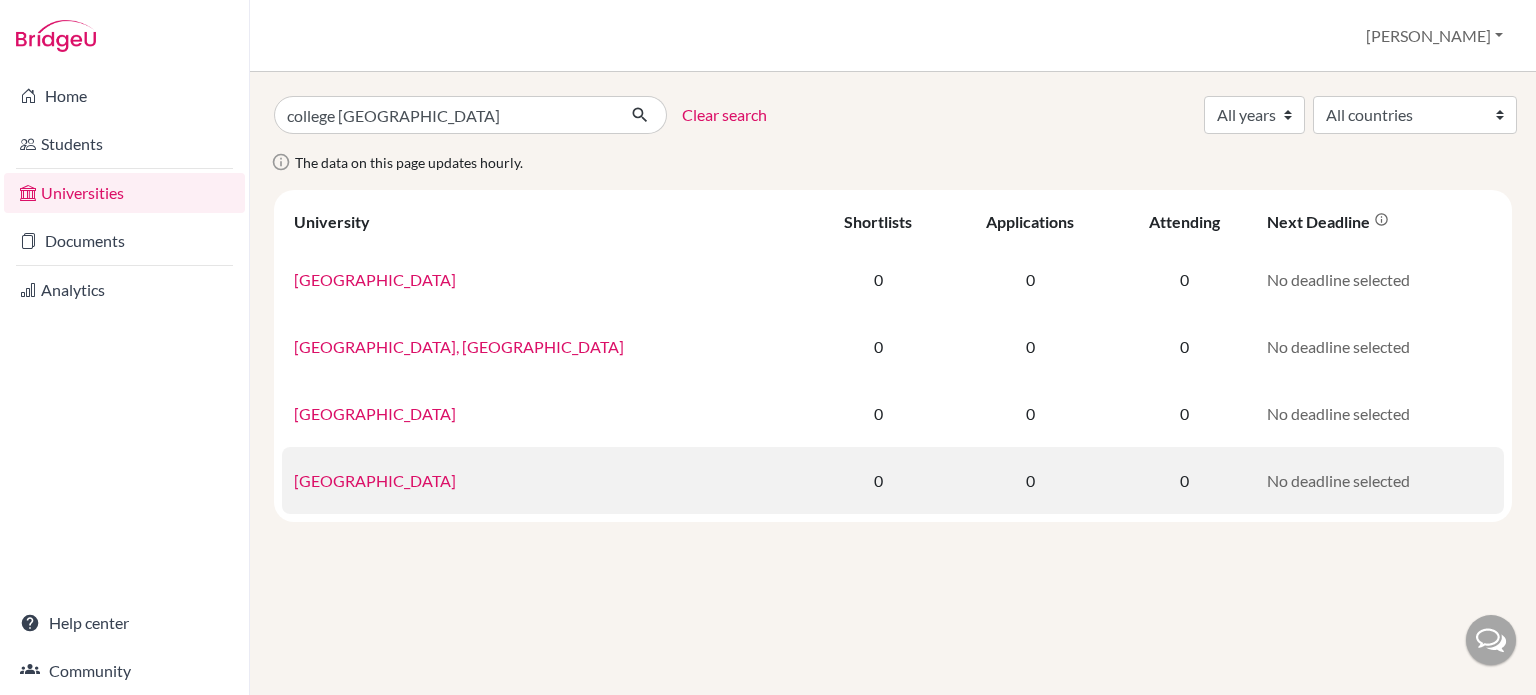 click on "[GEOGRAPHIC_DATA]" at bounding box center [375, 480] 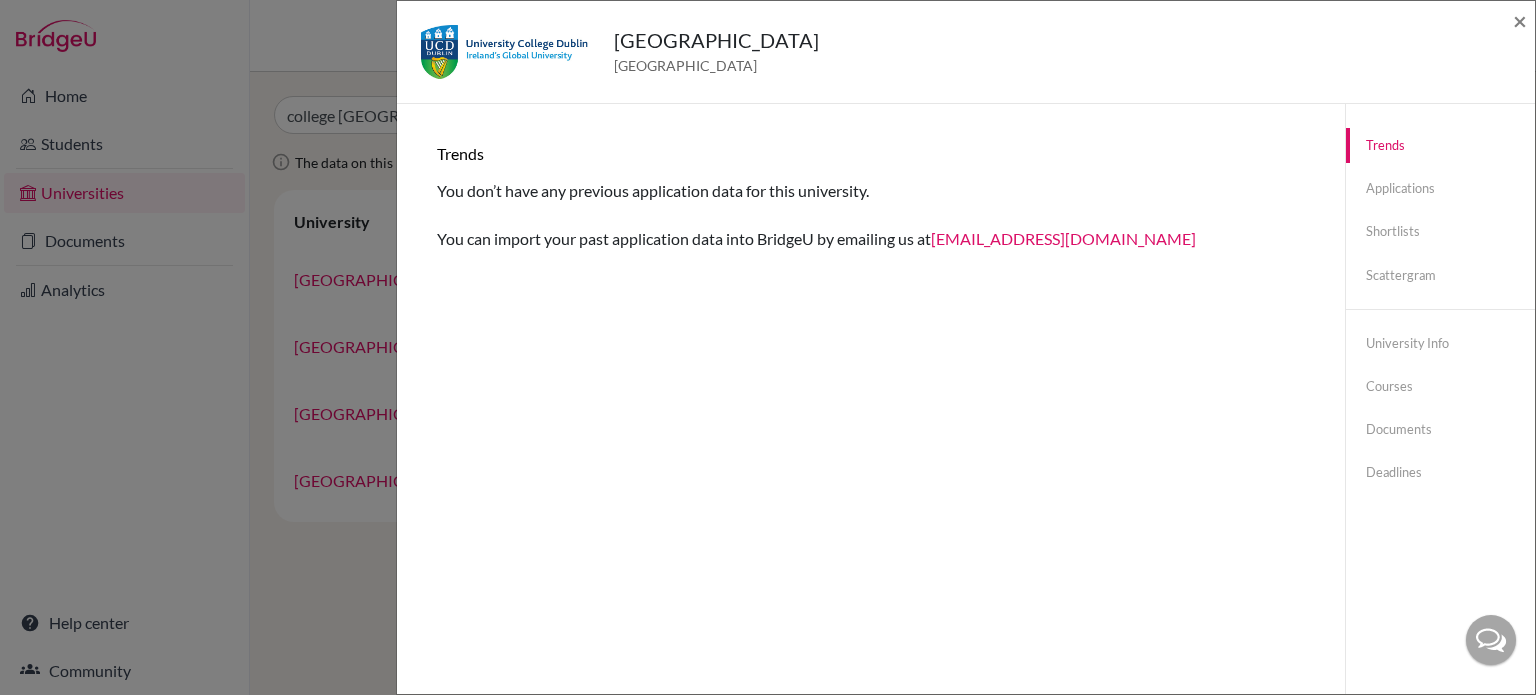click at bounding box center (1491, 640) 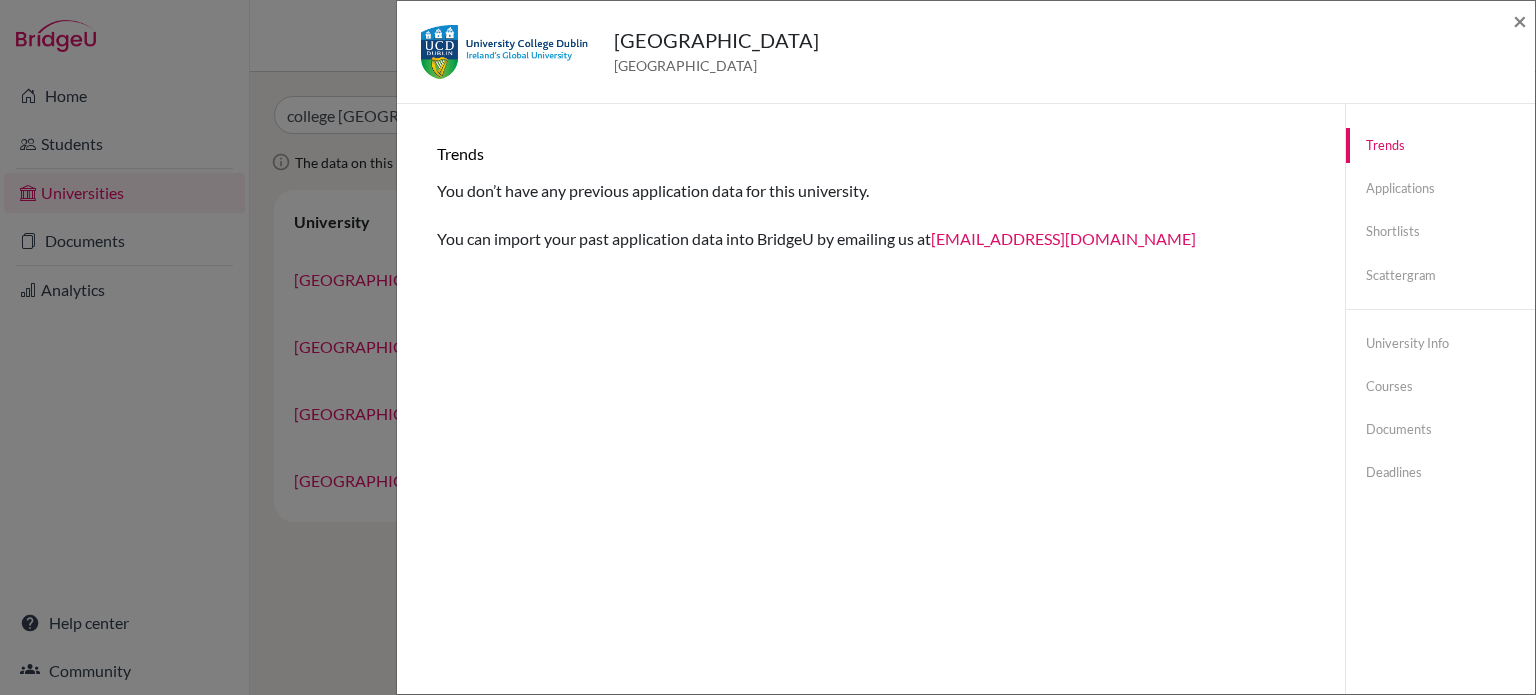scroll, scrollTop: 0, scrollLeft: 0, axis: both 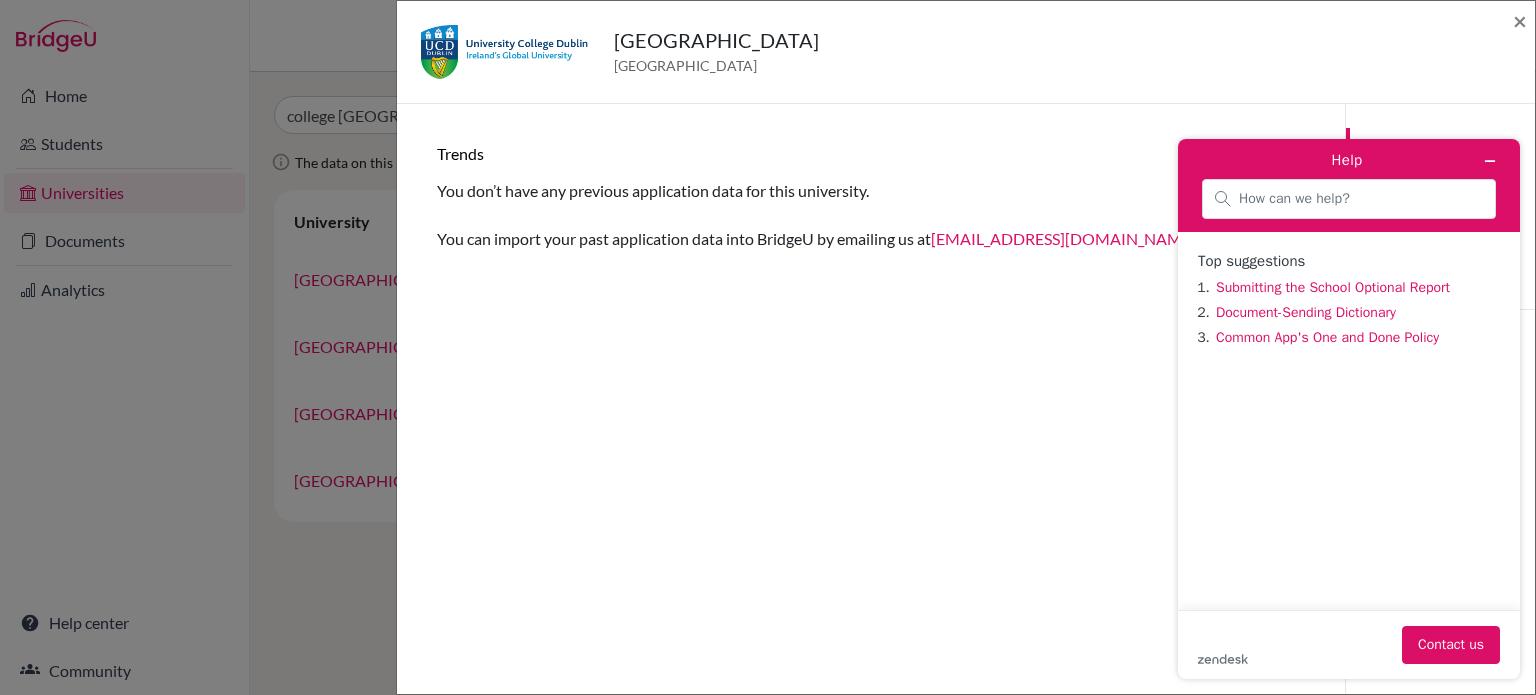 click on "zendesk .cls-1{fill:#03363d;} Contact us" at bounding box center [1349, 645] 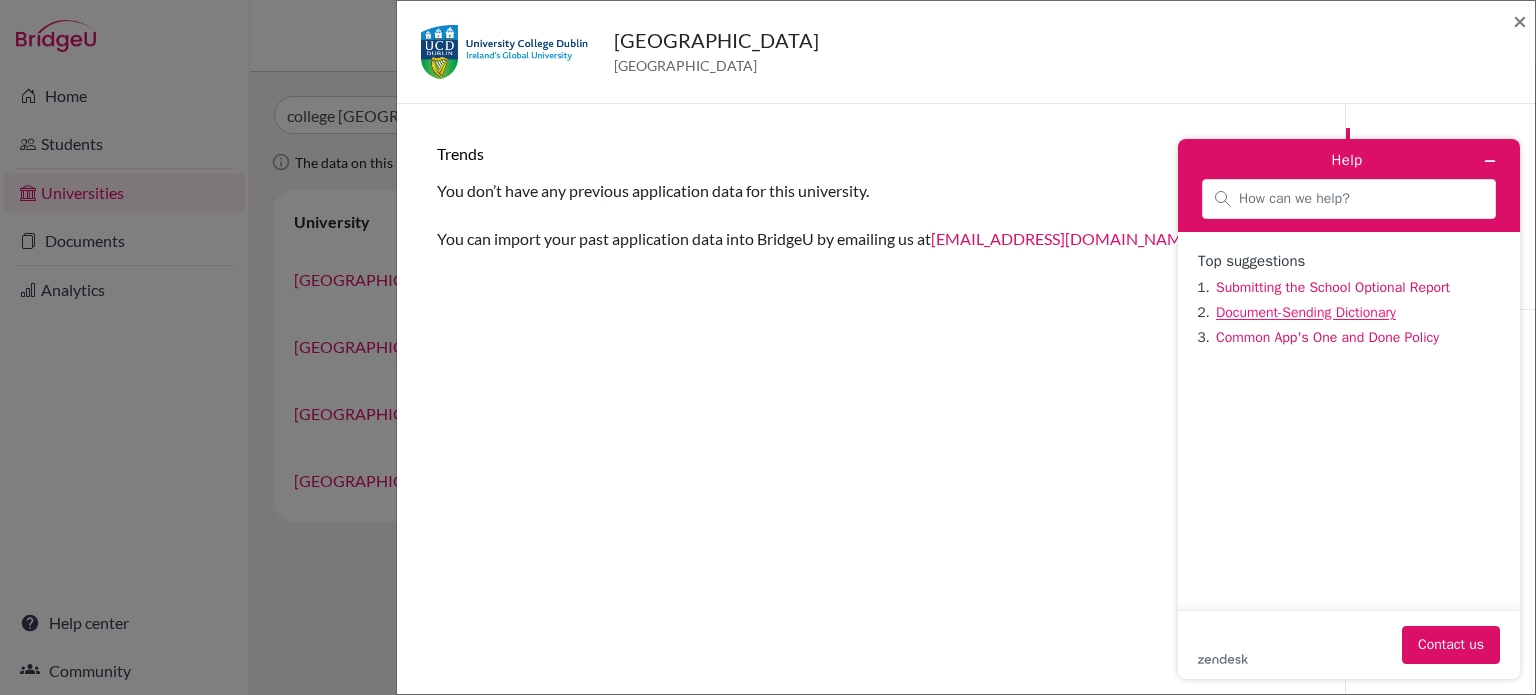 click on "Document-Sending Dictionary" at bounding box center (1306, 312) 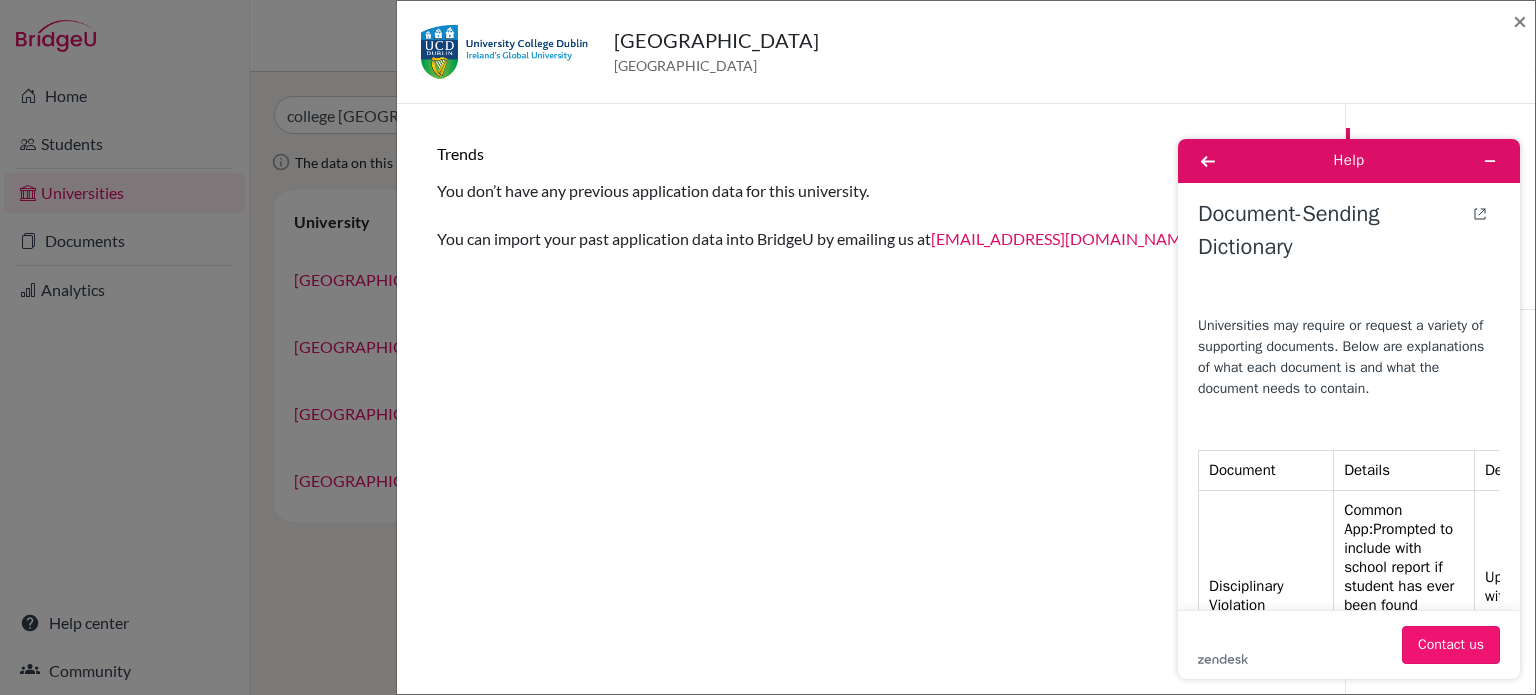 click on "Contact us" at bounding box center (1451, 645) 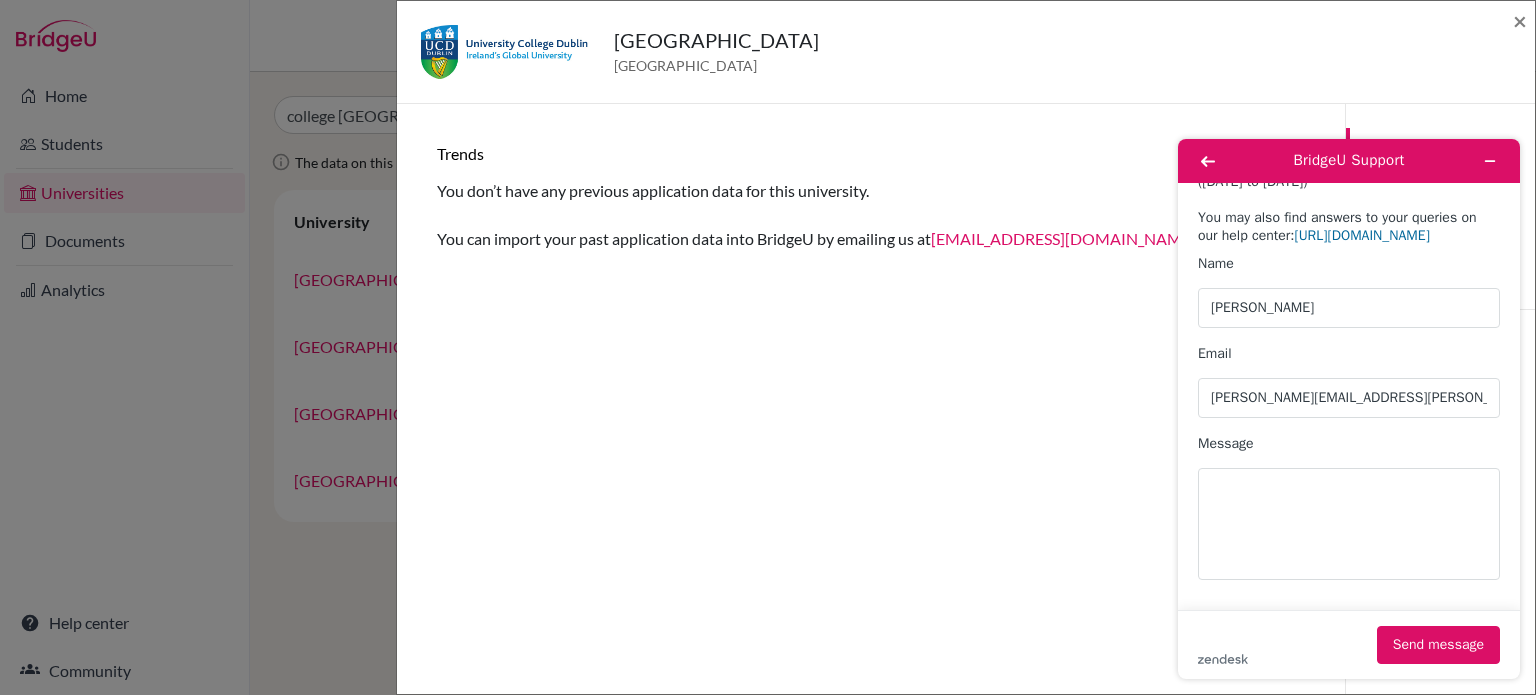 scroll, scrollTop: 156, scrollLeft: 0, axis: vertical 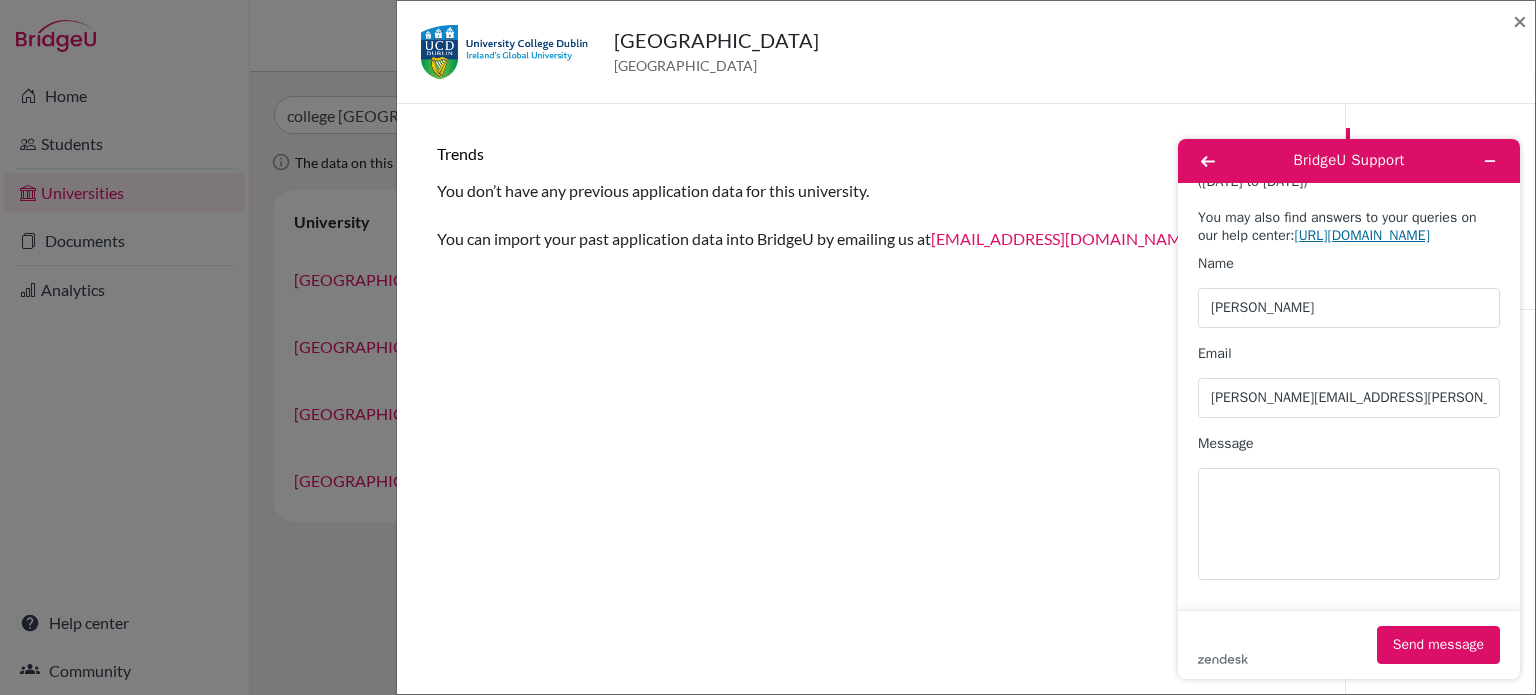 click on "[URL][DOMAIN_NAME]" at bounding box center [1361, 235] 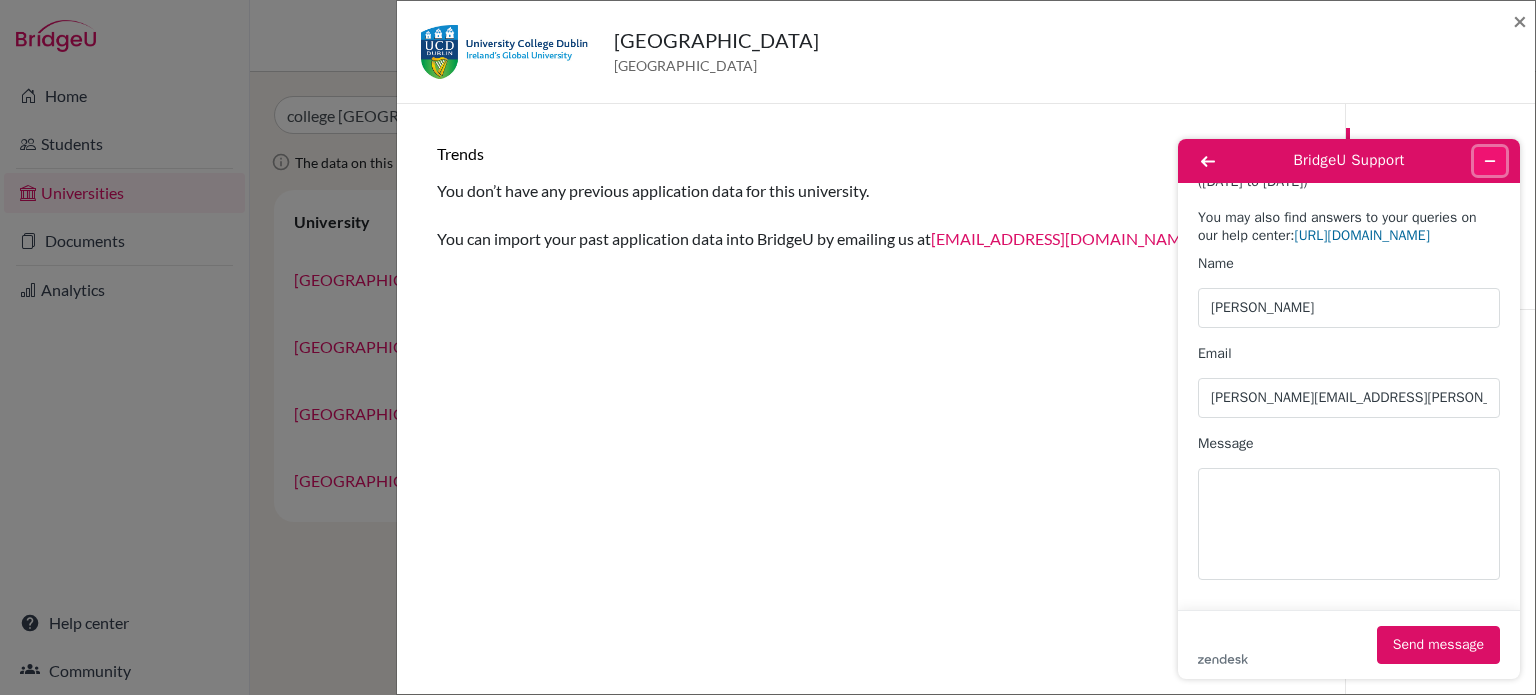 click 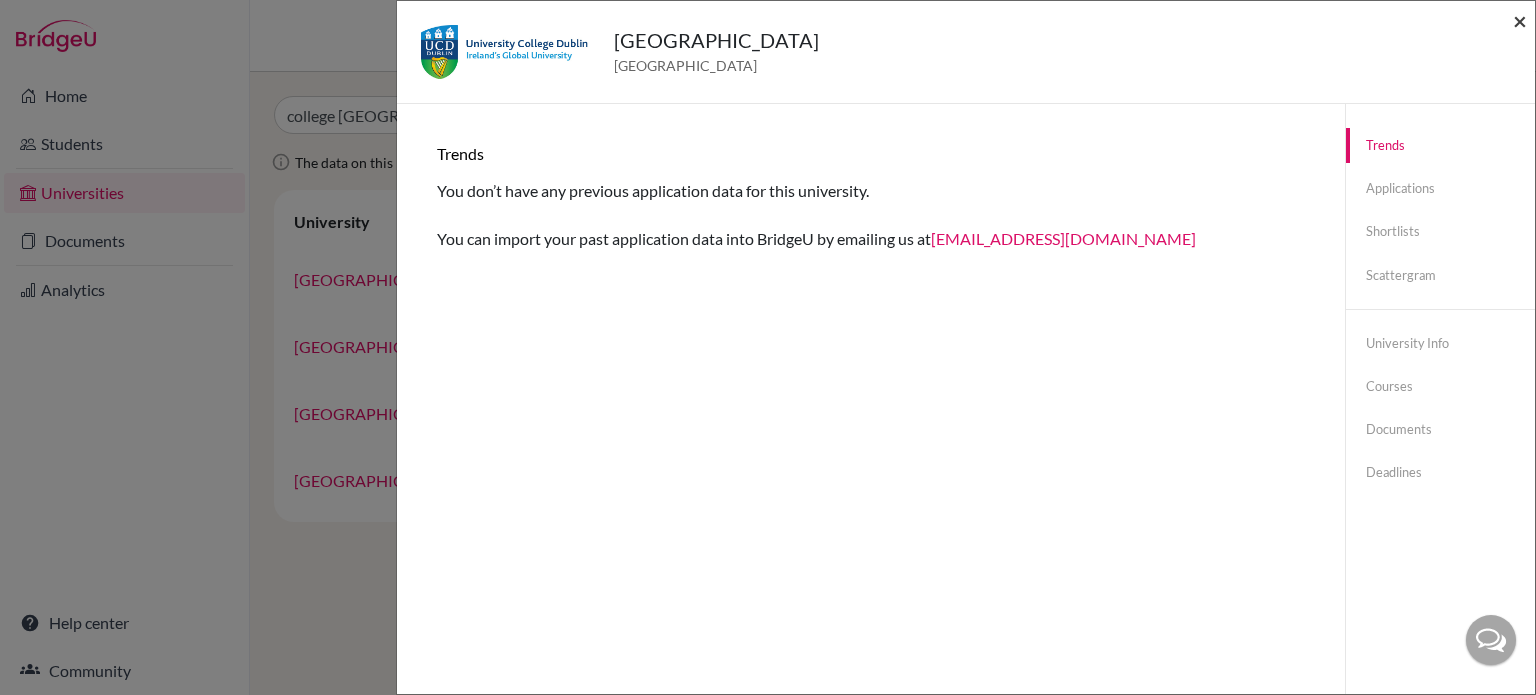 click on "×" at bounding box center (1520, 20) 